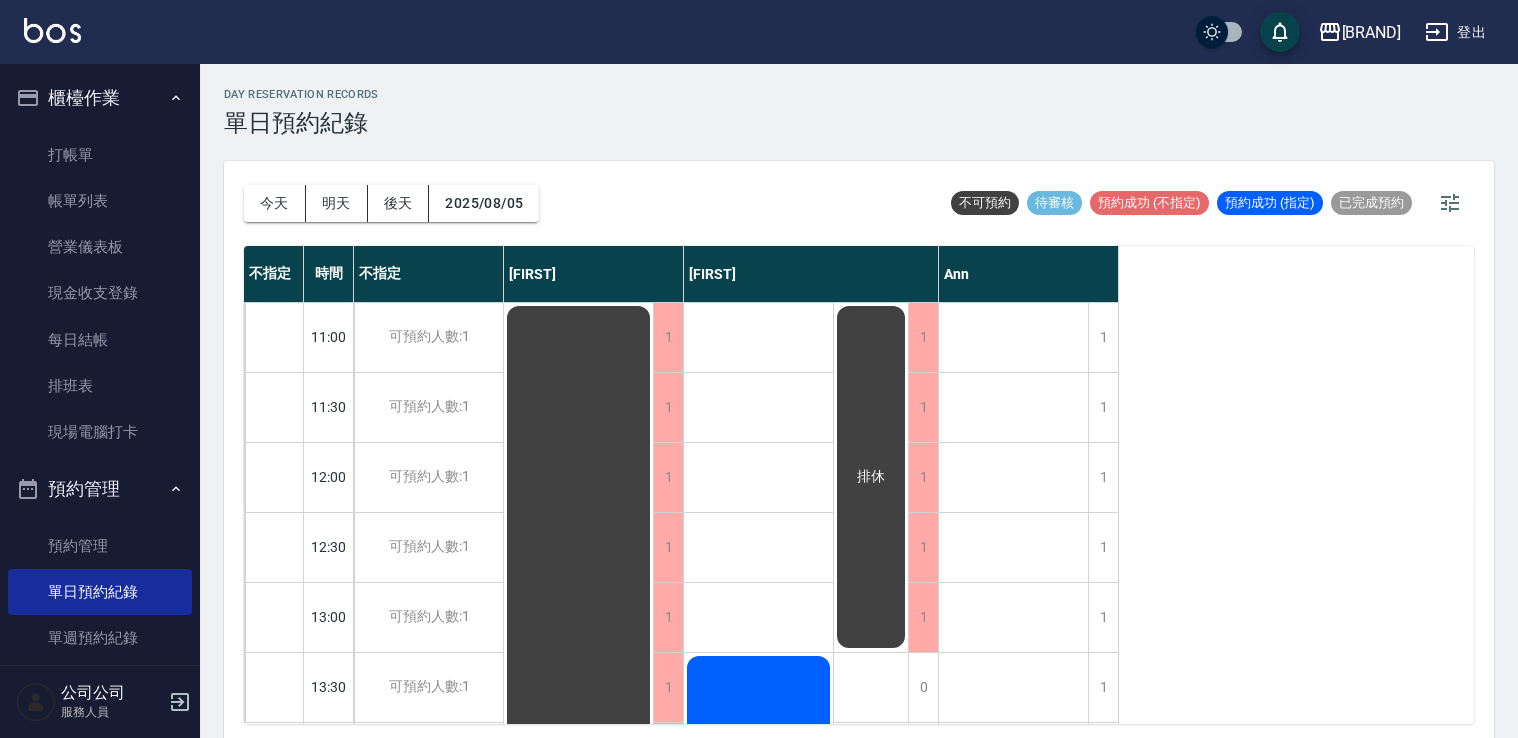 scroll, scrollTop: 0, scrollLeft: 0, axis: both 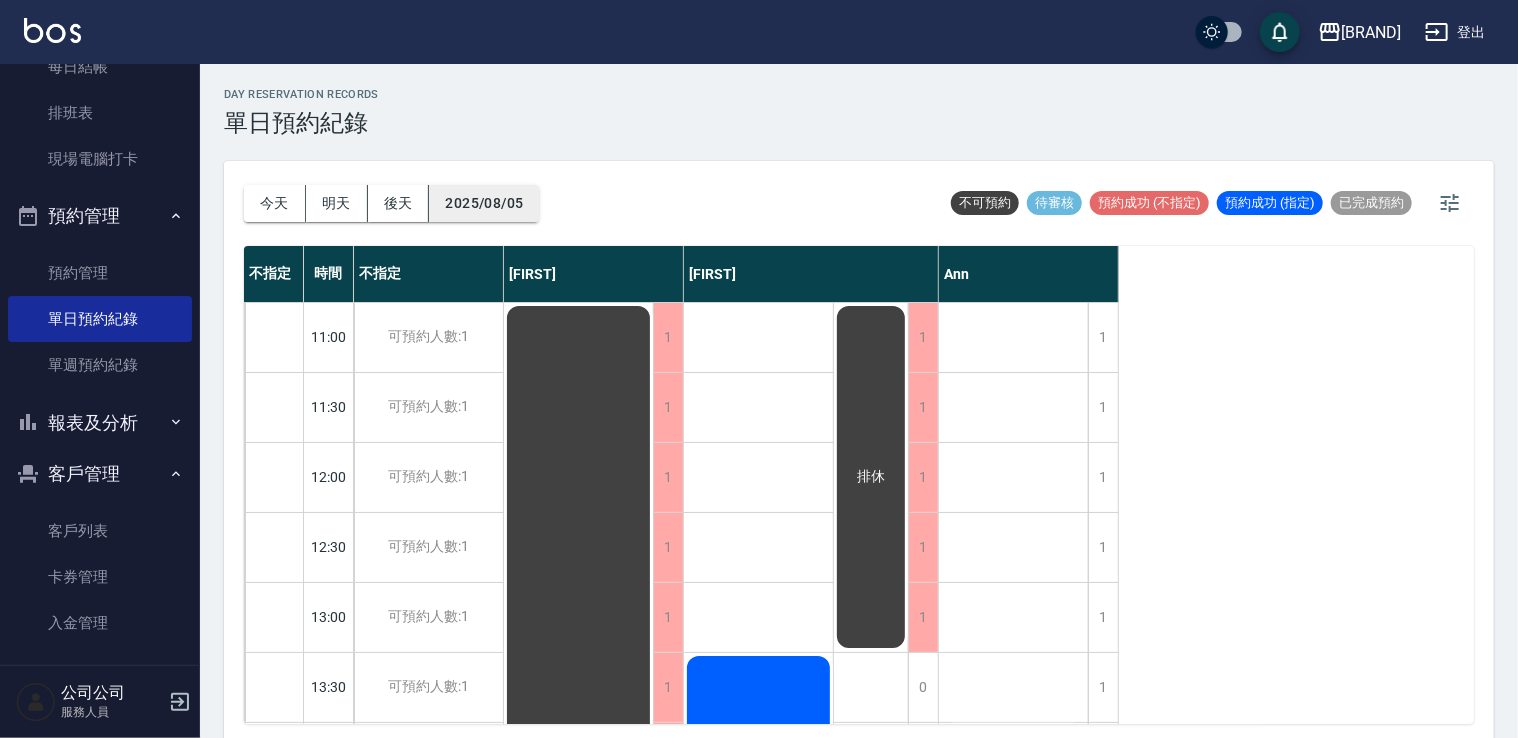 click on "2025/08/05" at bounding box center (484, 203) 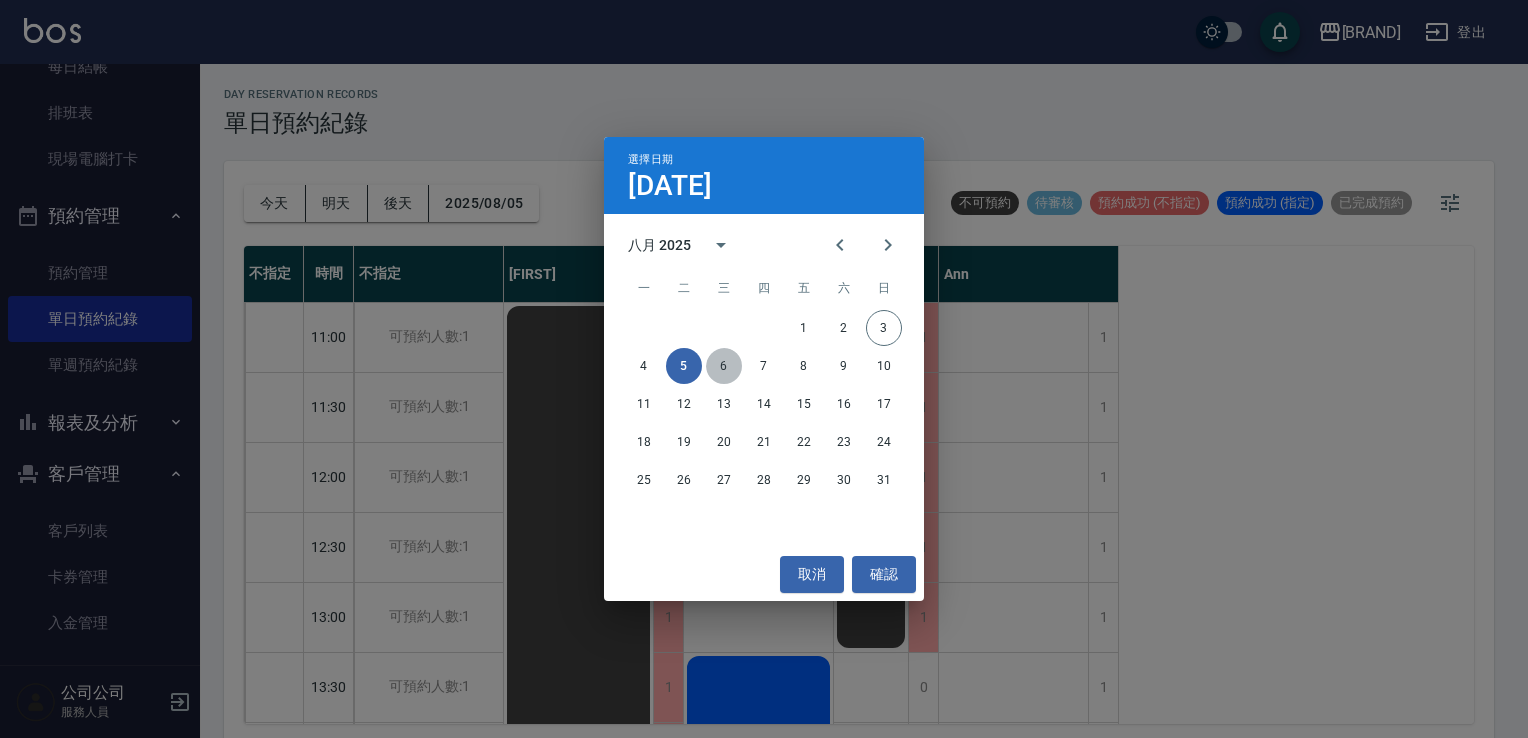 click on "6" at bounding box center (724, 366) 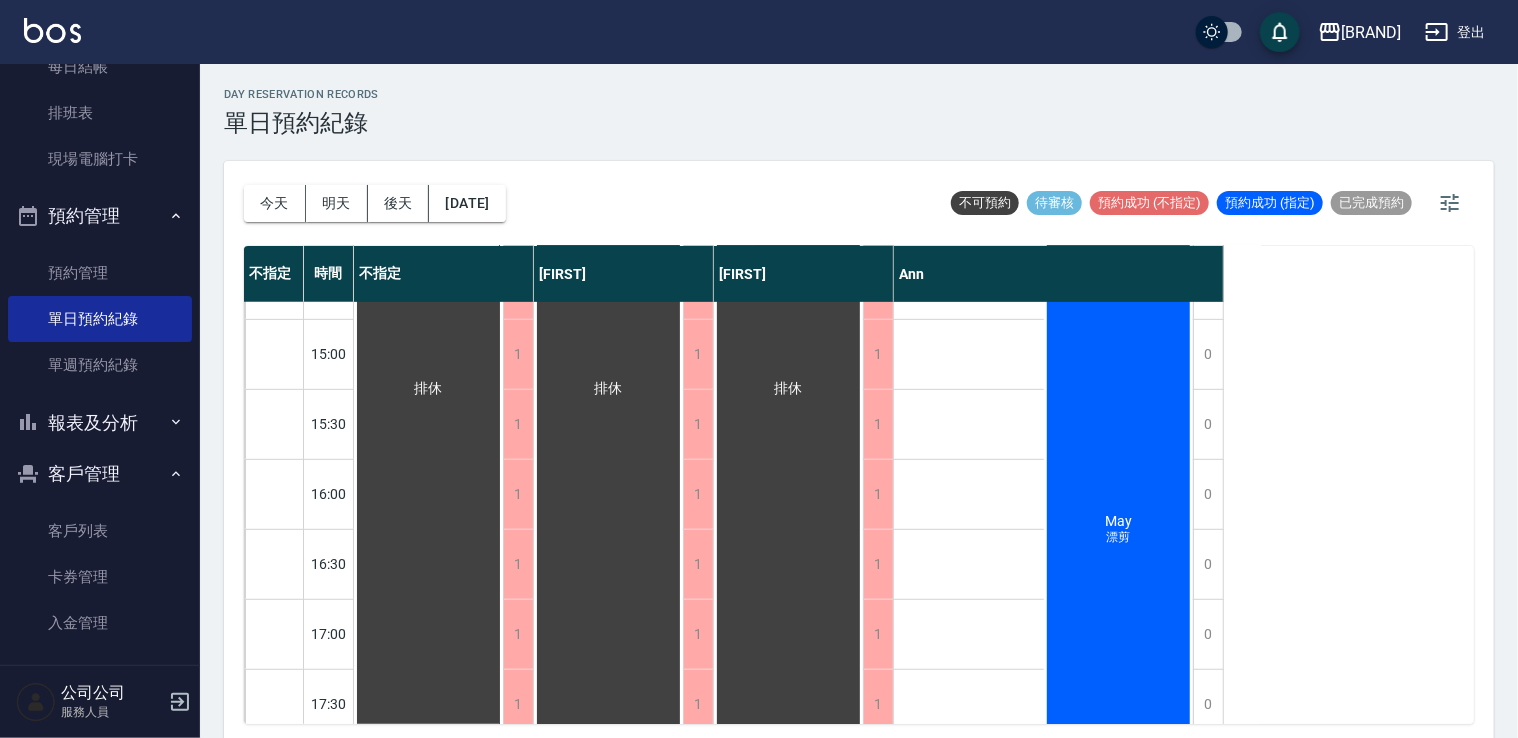 scroll, scrollTop: 600, scrollLeft: 0, axis: vertical 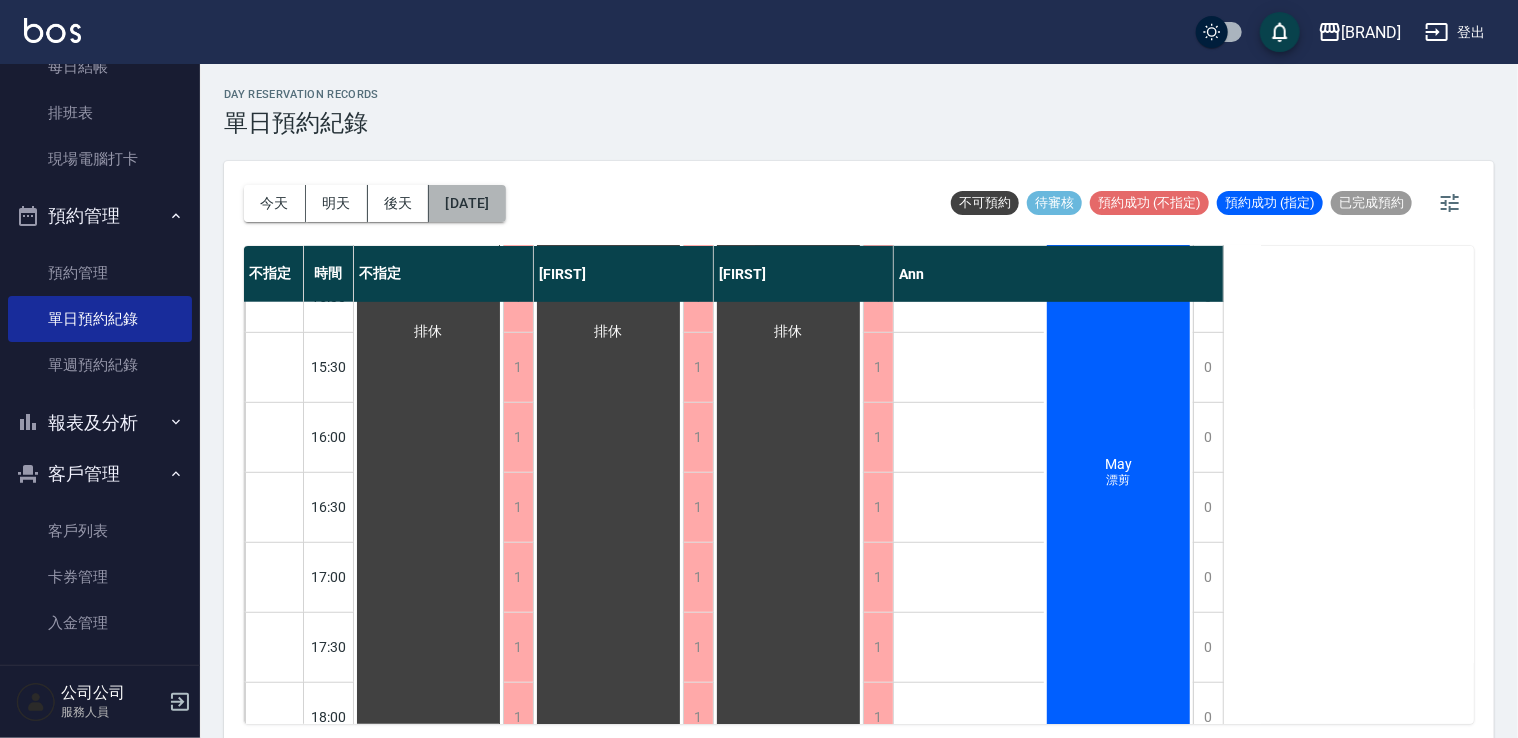 click on "[DATE]" at bounding box center [467, 203] 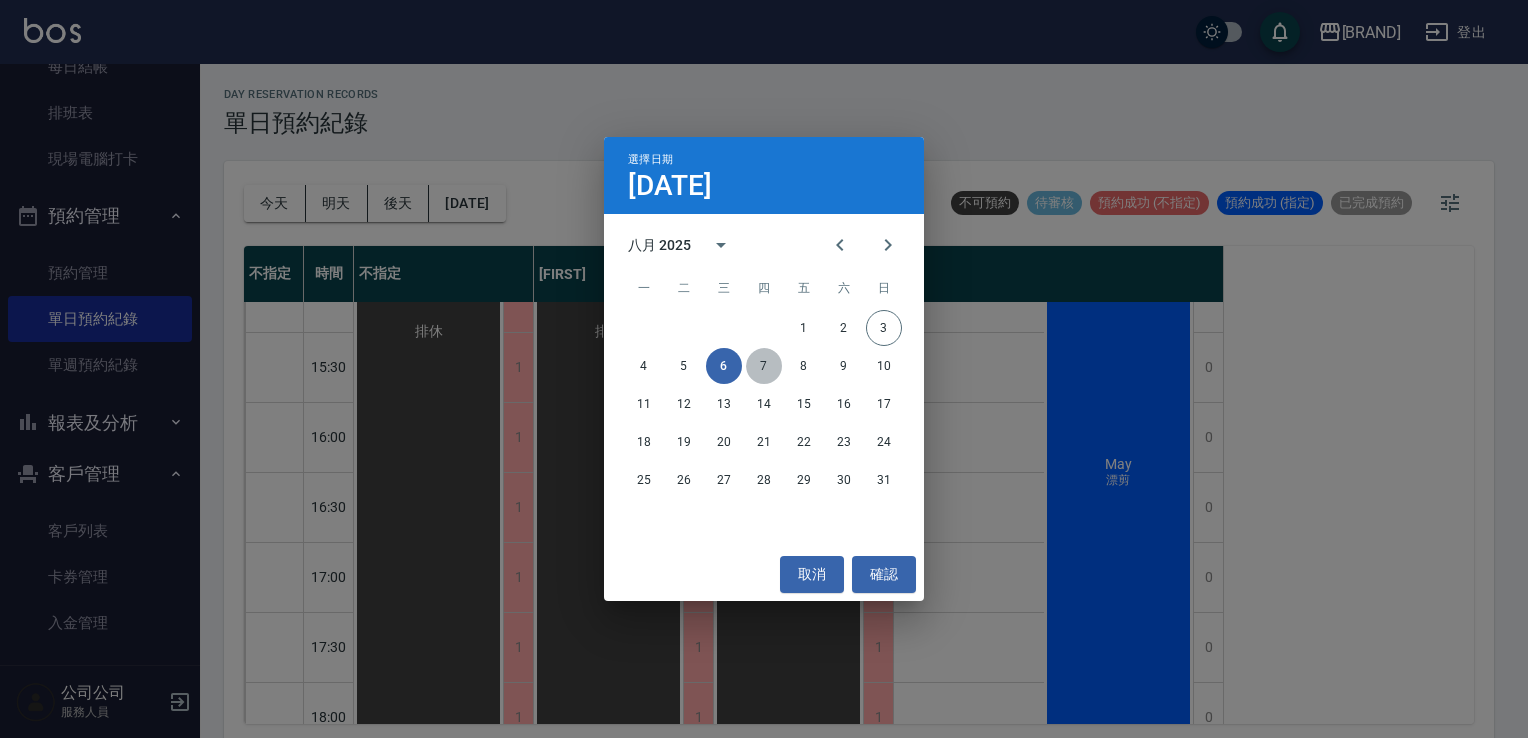 click on "7" at bounding box center (764, 366) 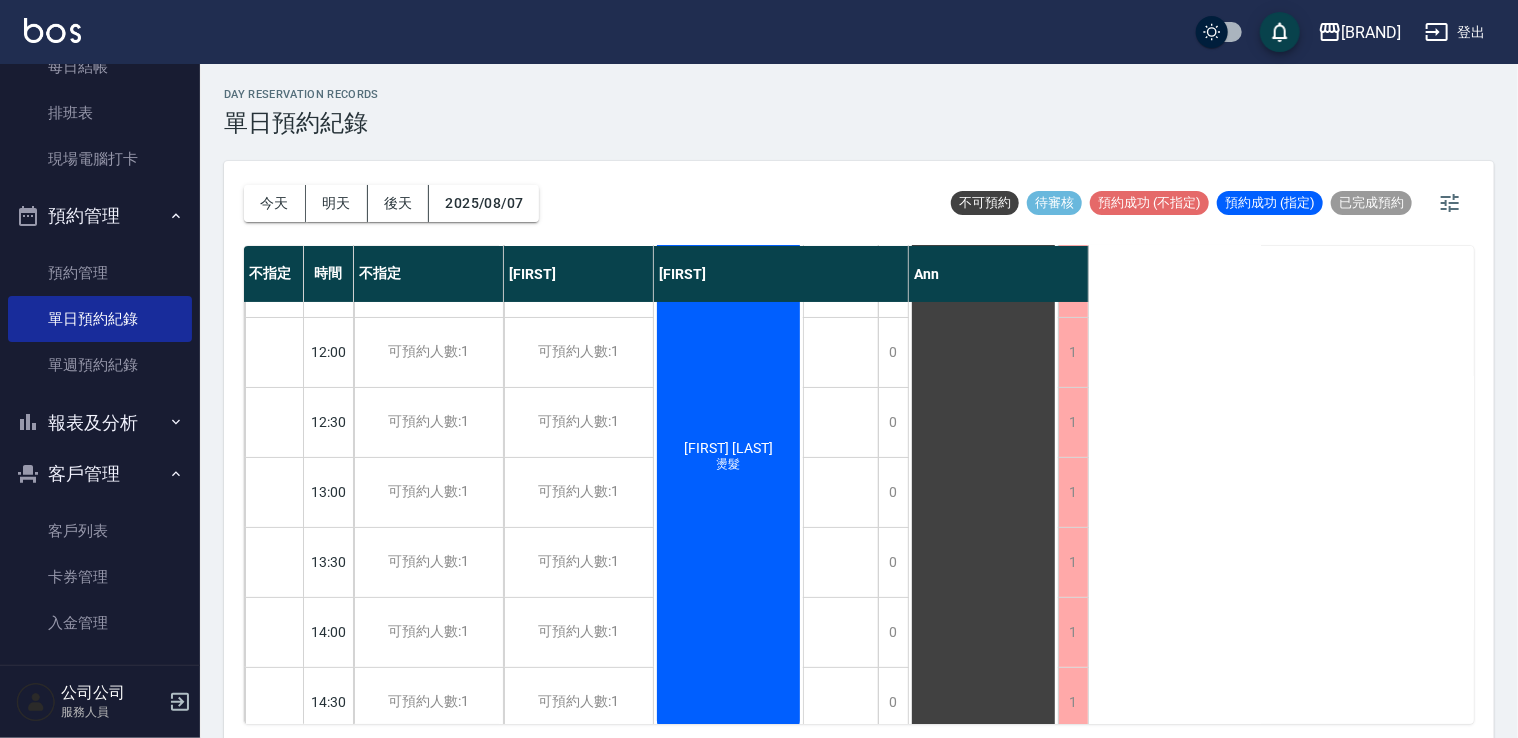 scroll, scrollTop: 0, scrollLeft: 0, axis: both 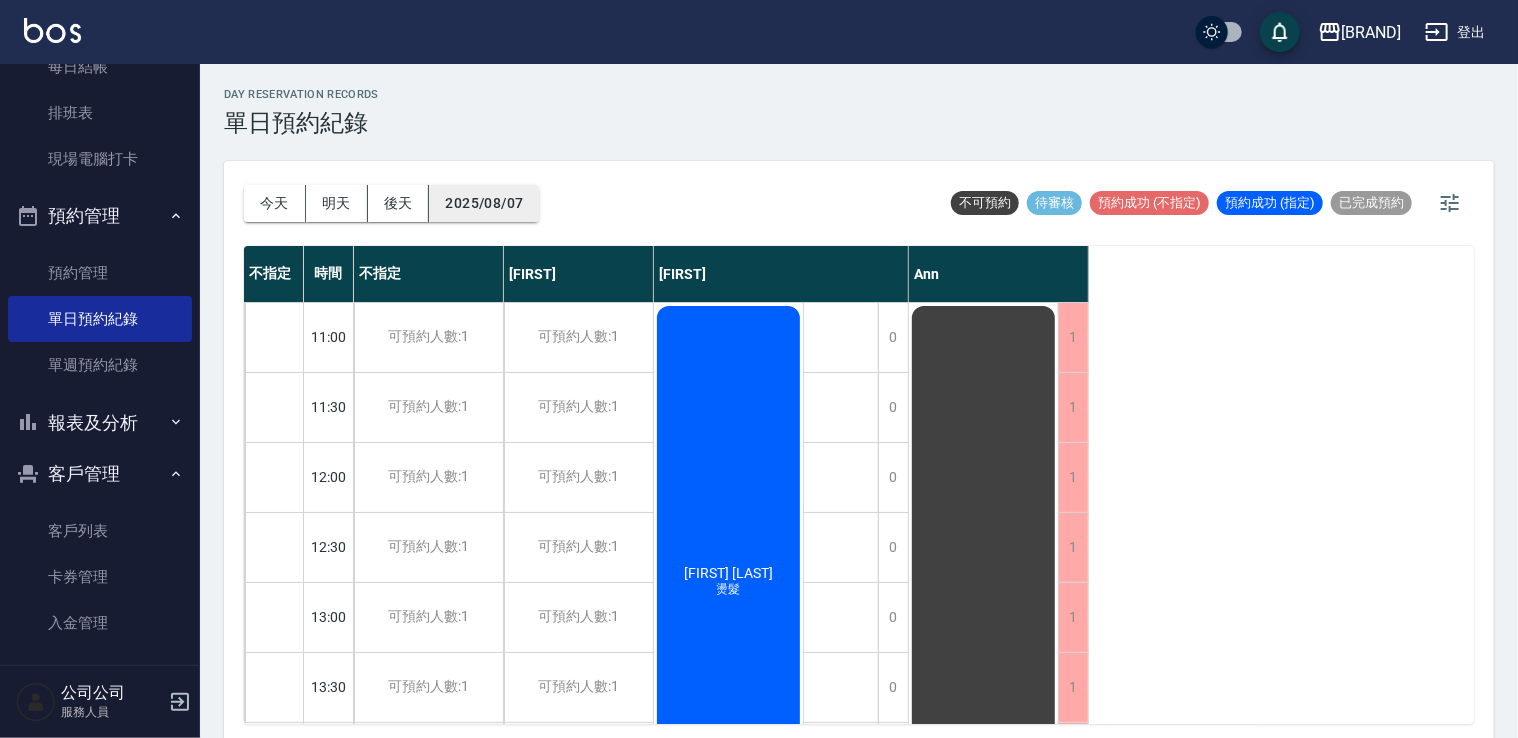 click on "2025/08/07" at bounding box center (484, 203) 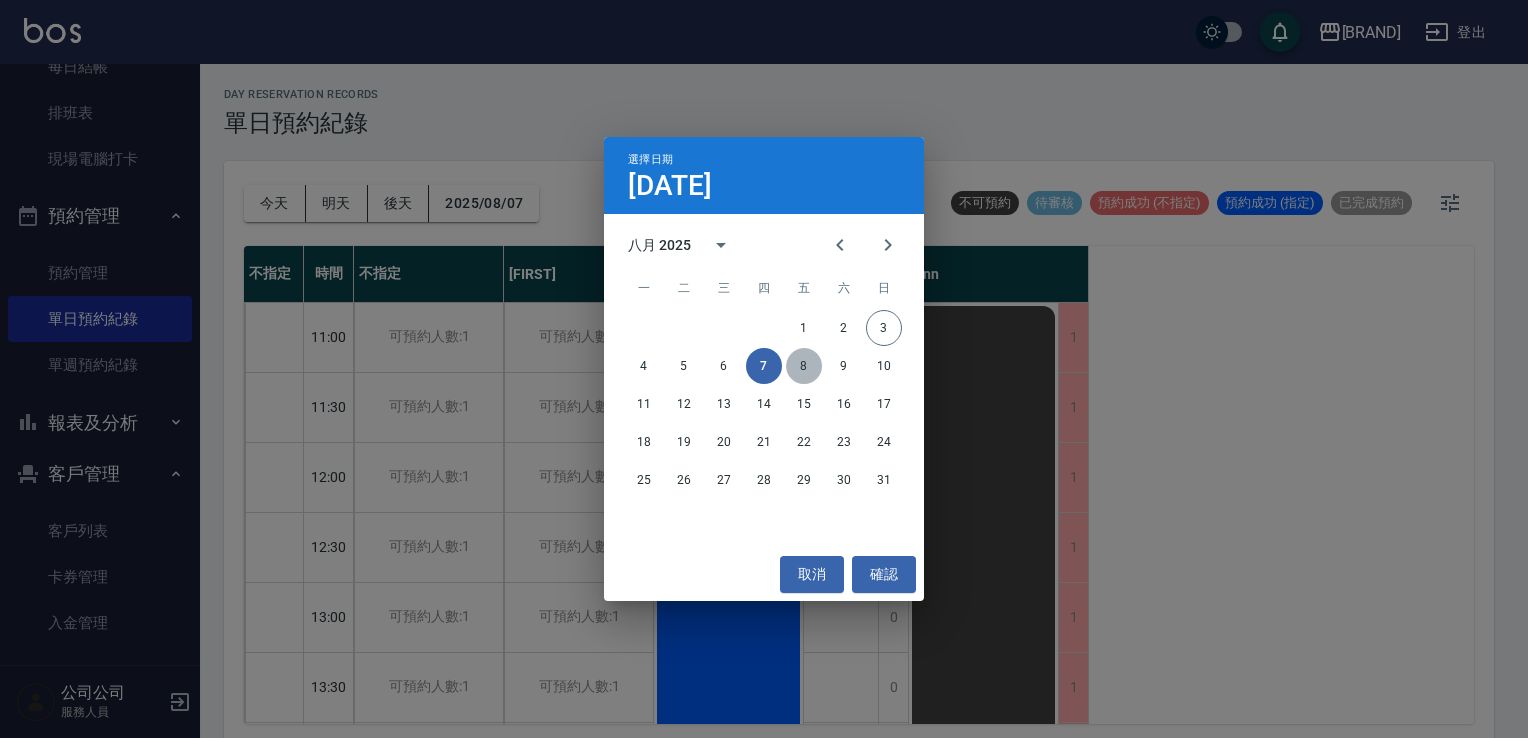 click on "8" at bounding box center [804, 366] 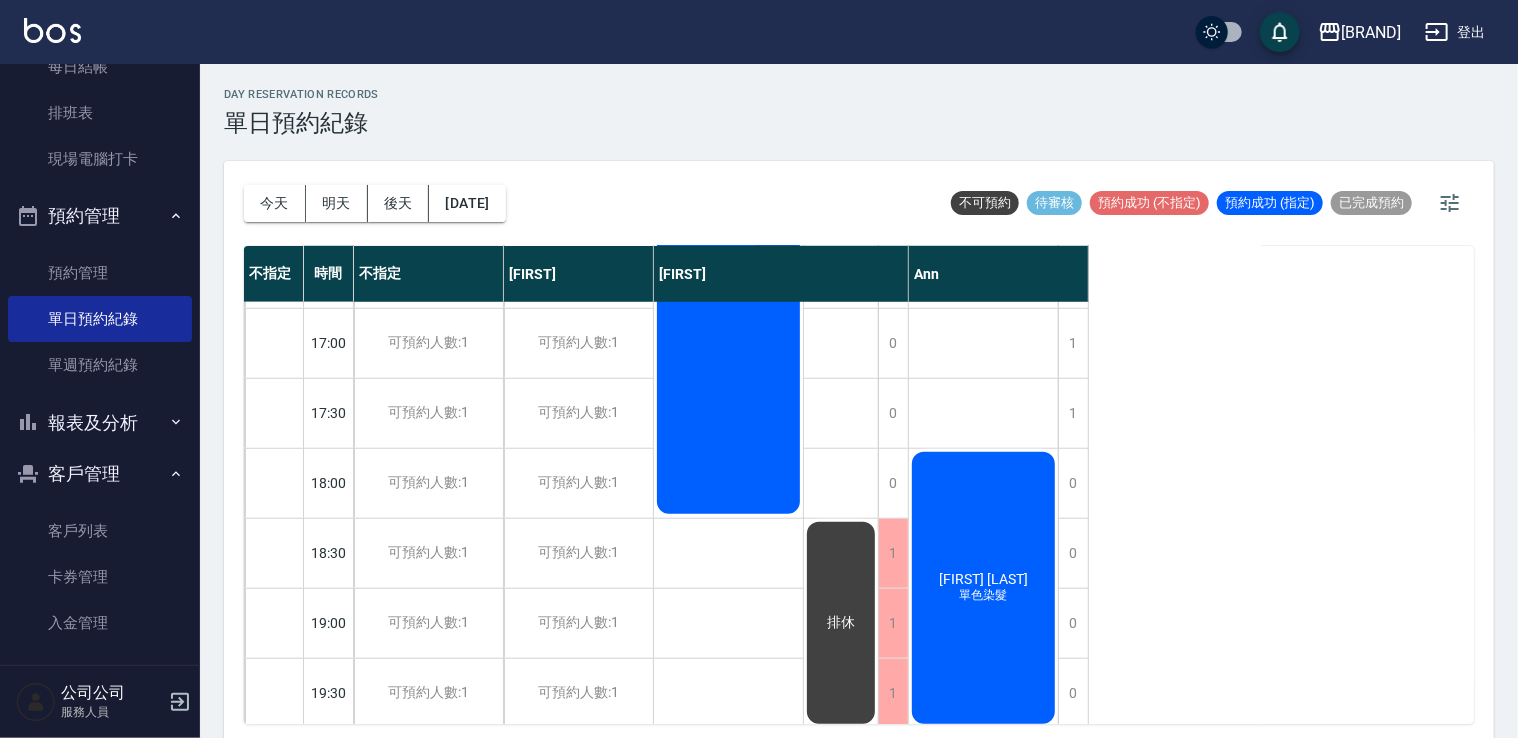 scroll, scrollTop: 853, scrollLeft: 0, axis: vertical 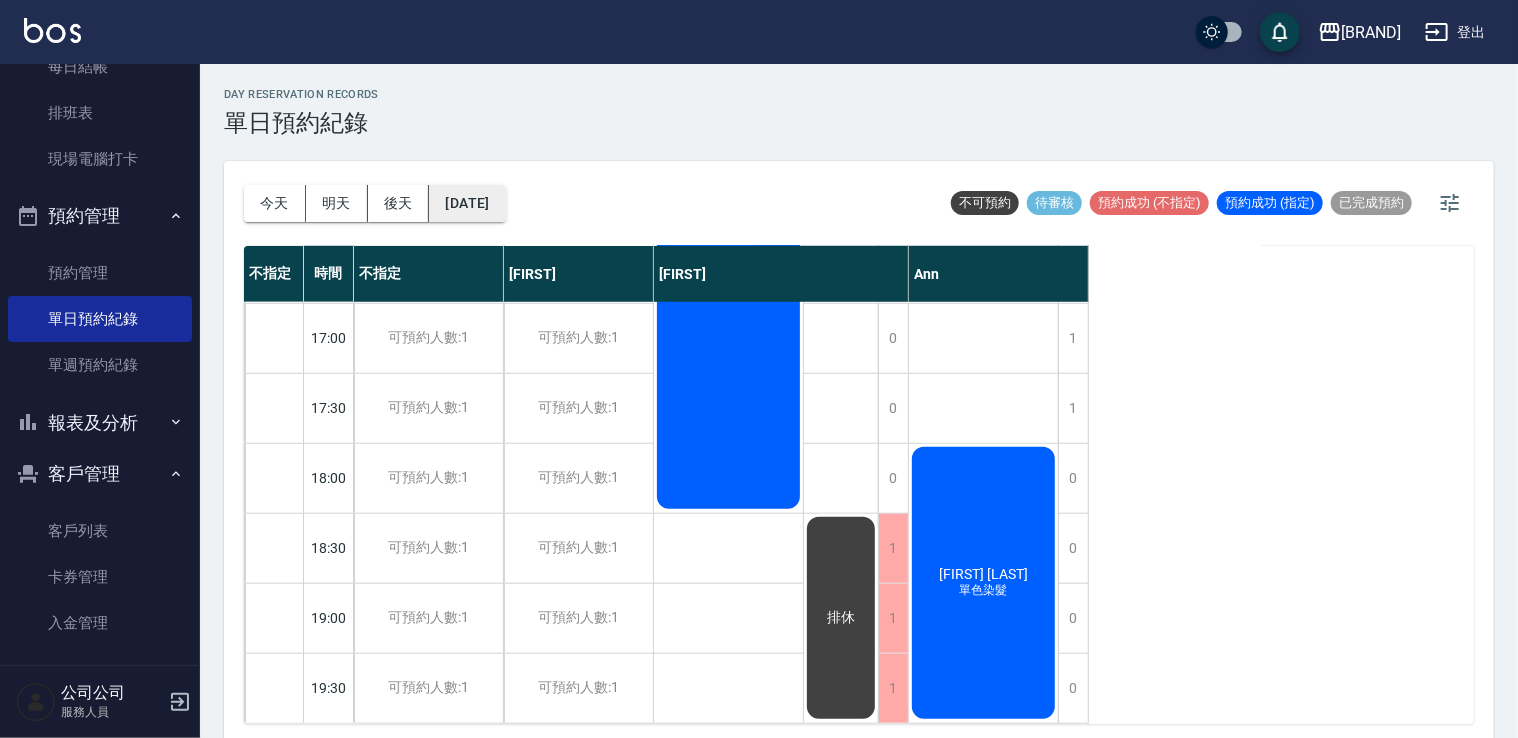 click on "[DATE]" at bounding box center [467, 203] 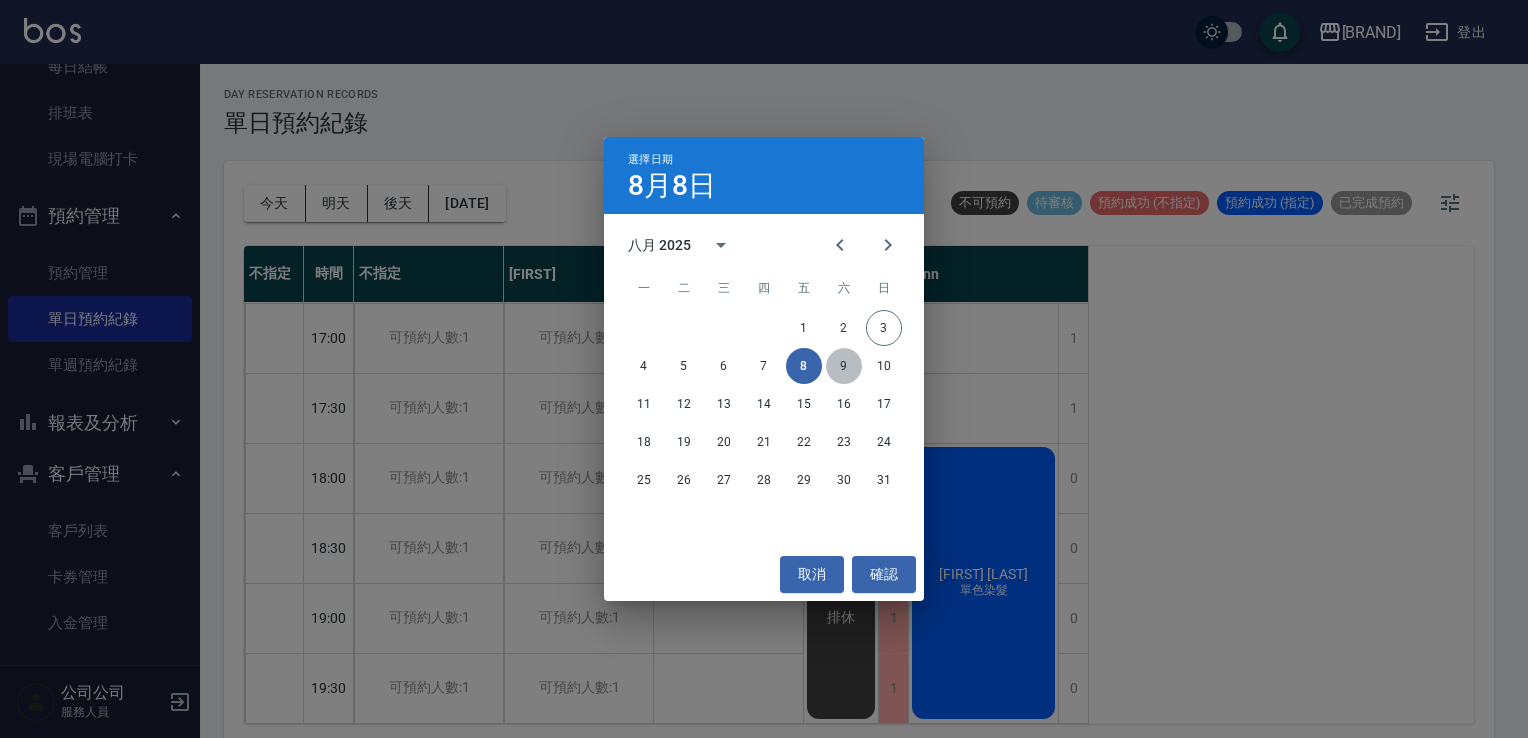 click on "9" at bounding box center [844, 366] 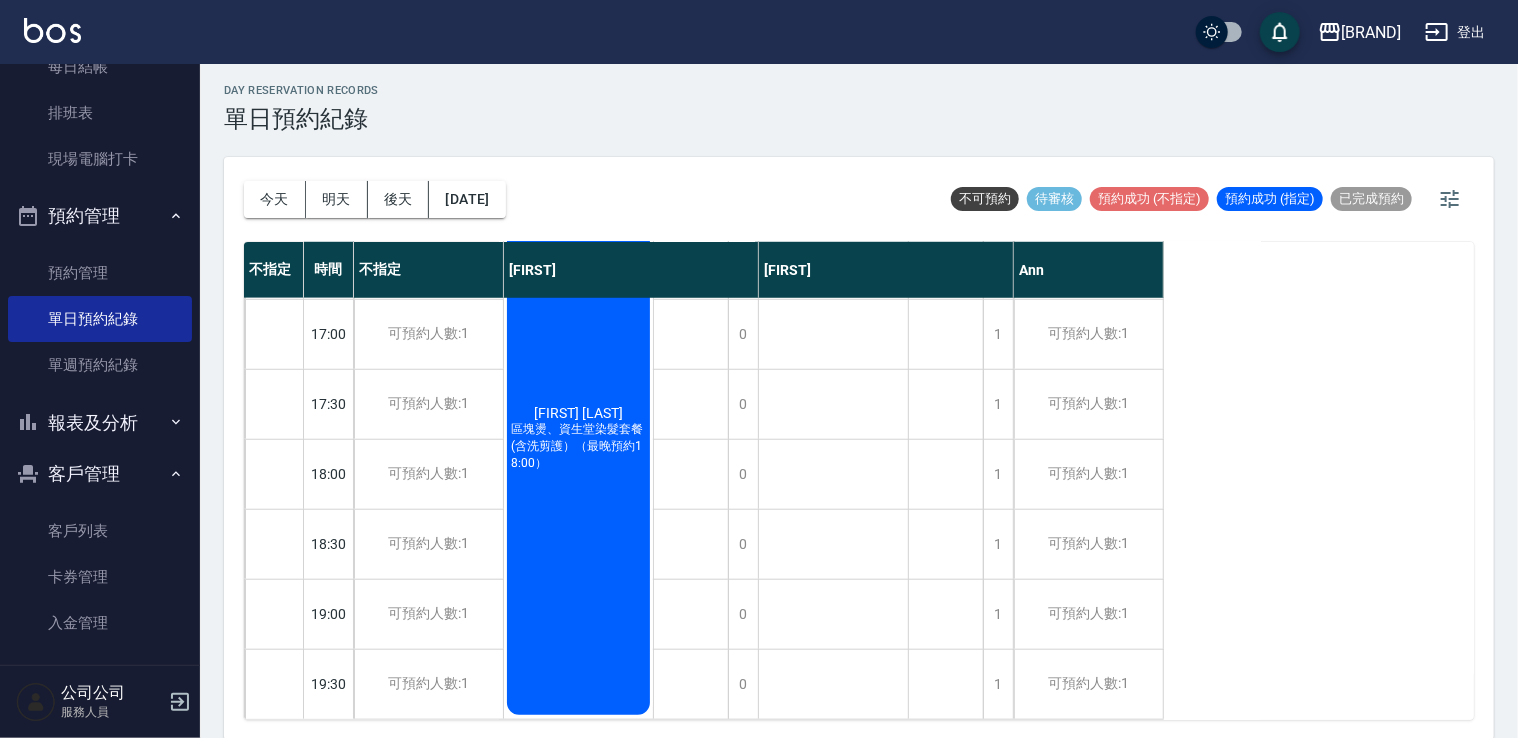 scroll, scrollTop: 5, scrollLeft: 0, axis: vertical 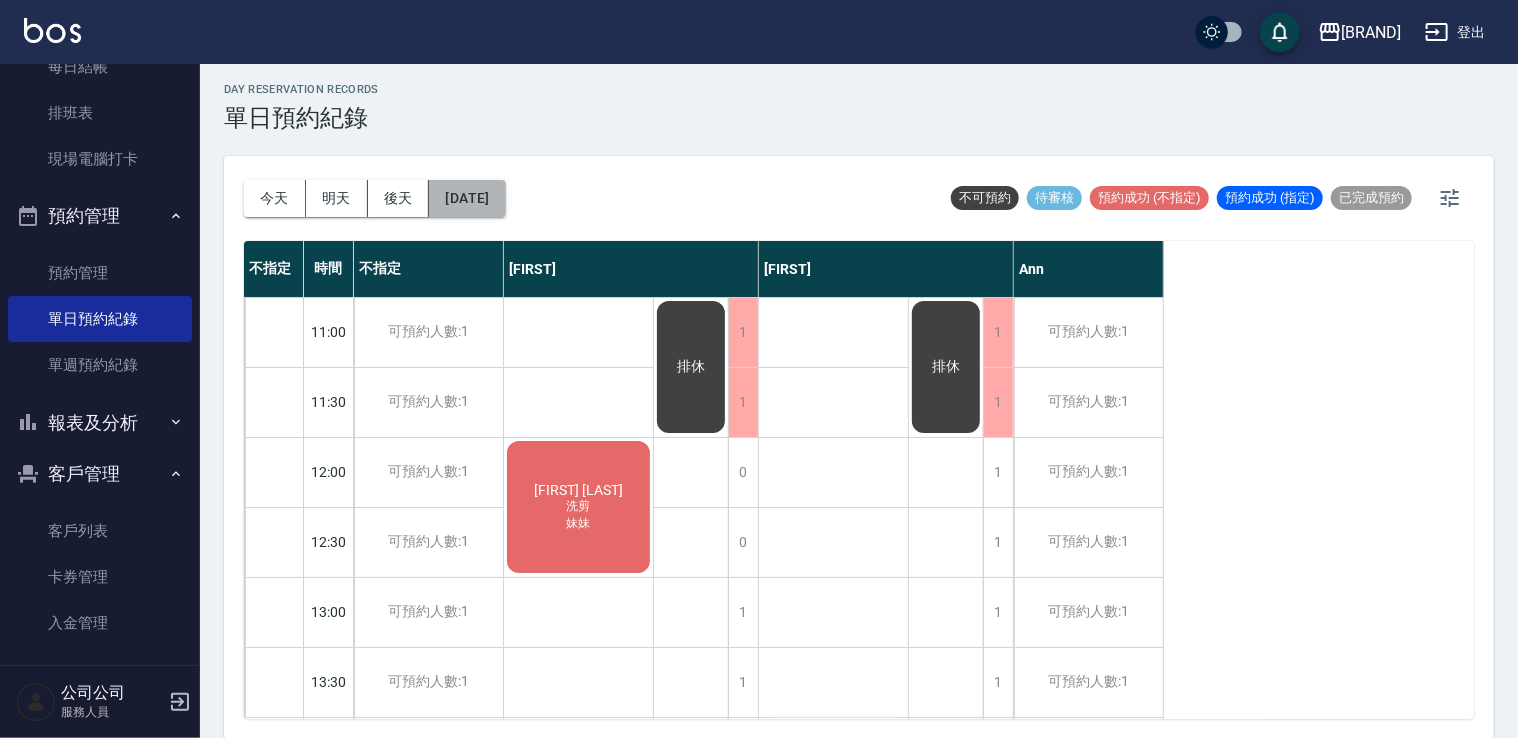 click on "[DATE]" at bounding box center (467, 198) 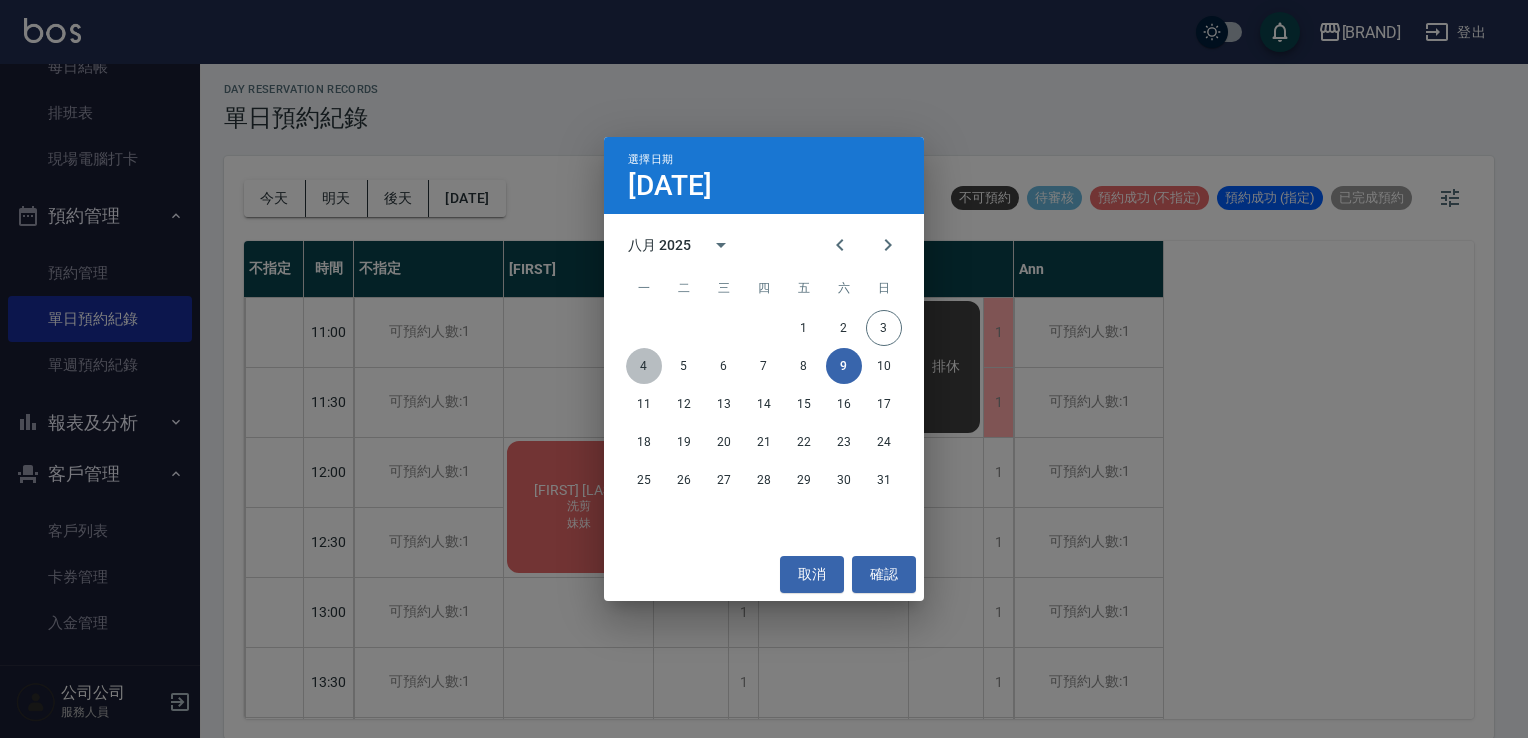 click on "4" at bounding box center (644, 366) 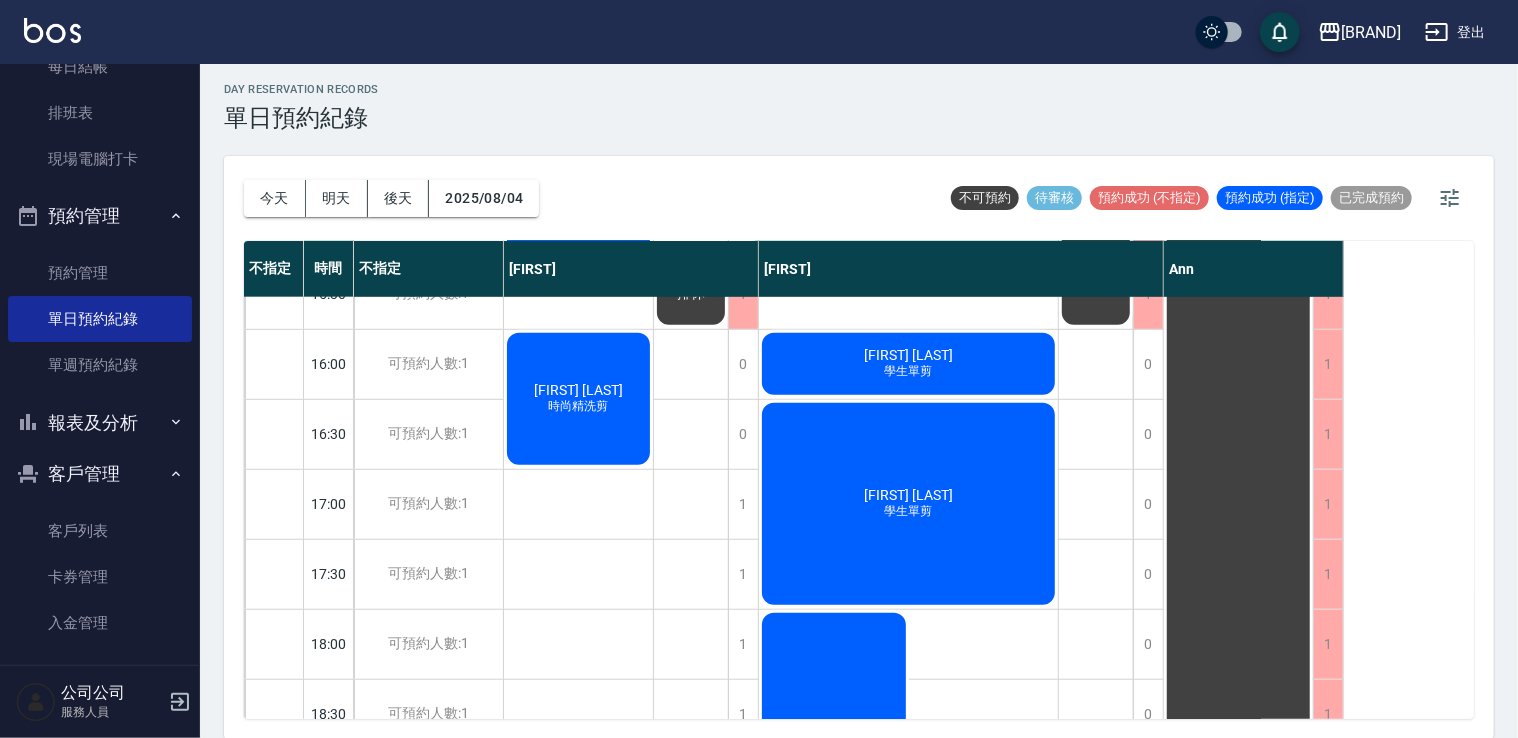 scroll, scrollTop: 563, scrollLeft: 0, axis: vertical 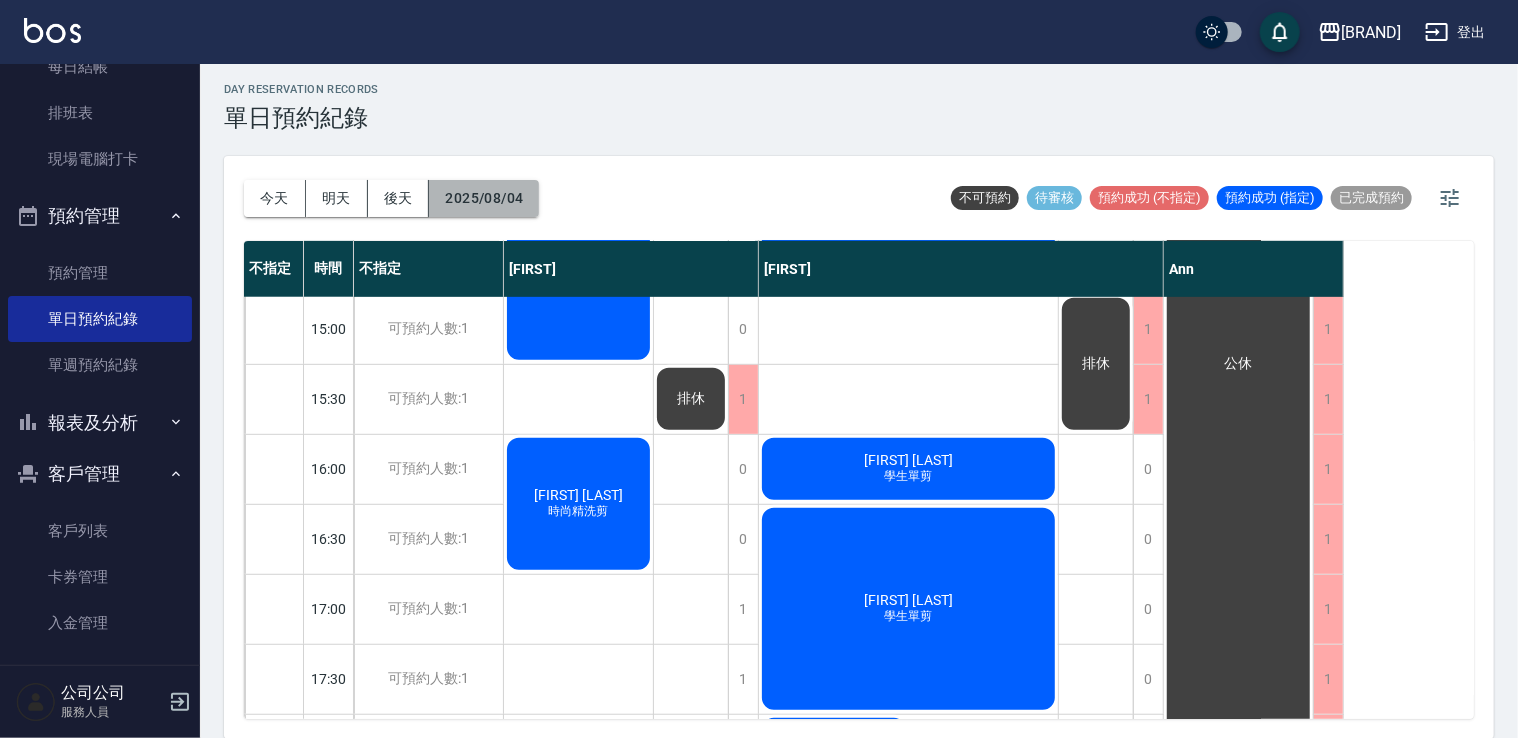 click on "2025/08/04" at bounding box center (484, 198) 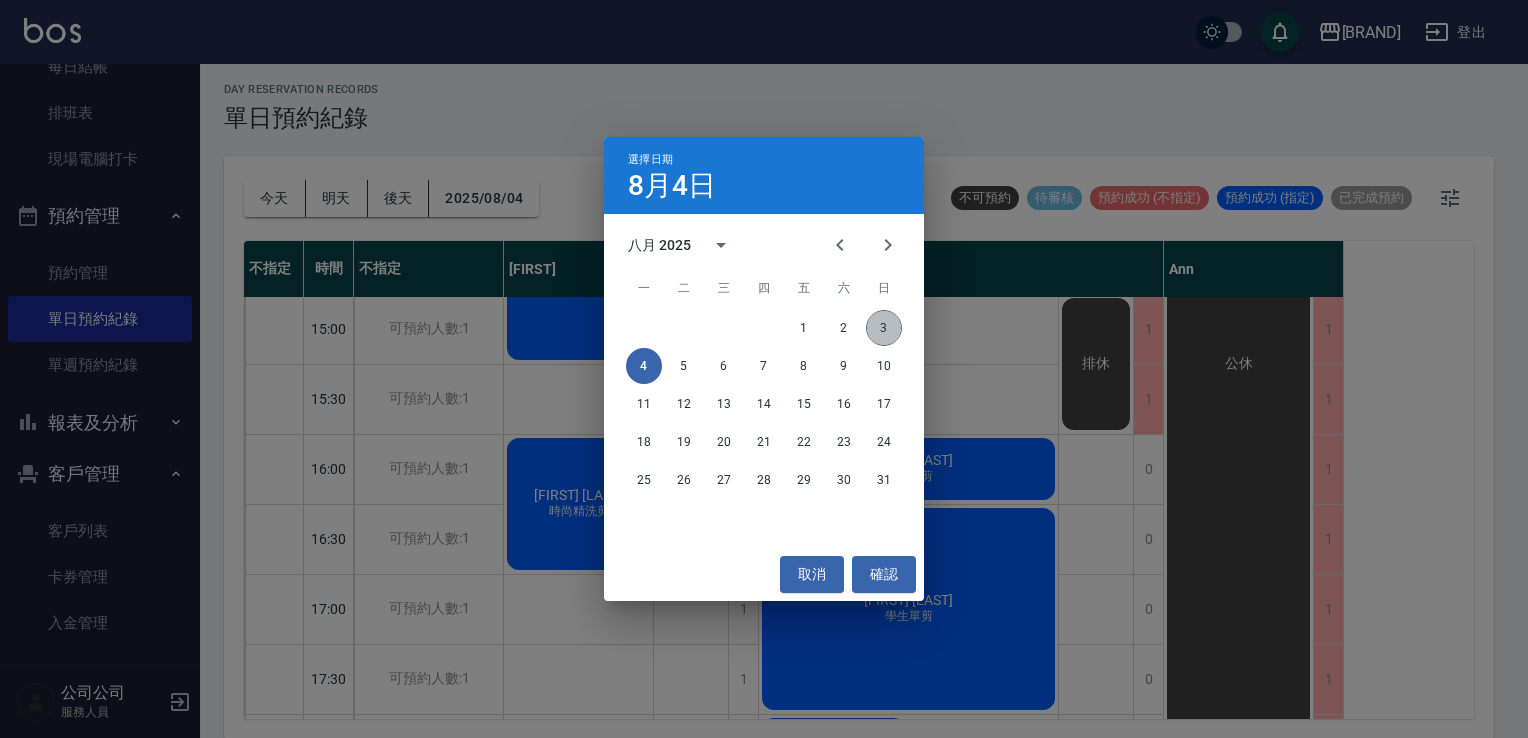 click on "3" at bounding box center (884, 328) 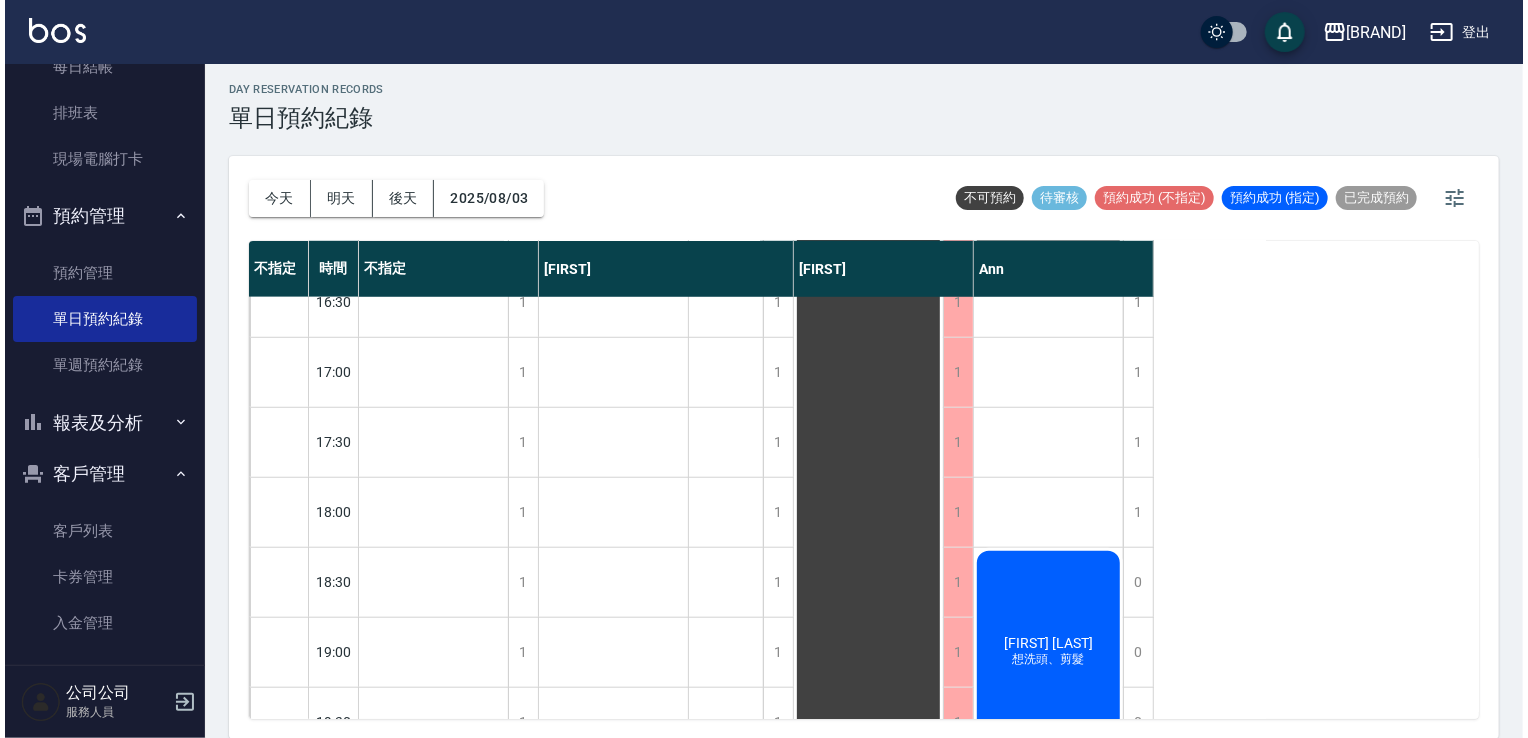 scroll, scrollTop: 853, scrollLeft: 0, axis: vertical 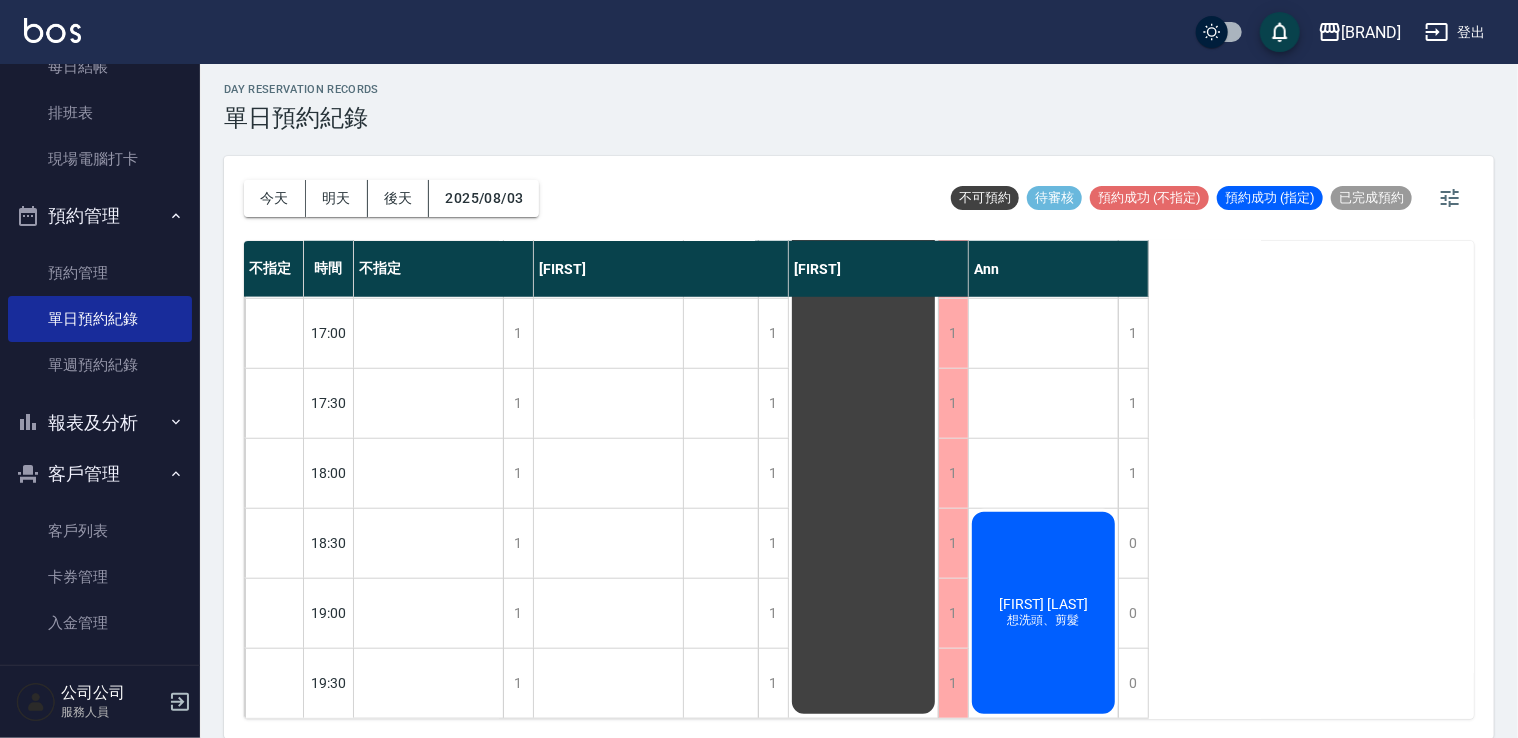 click on "[FIRST] [LAST] 想洗頭、剪髮" at bounding box center (428, -367) 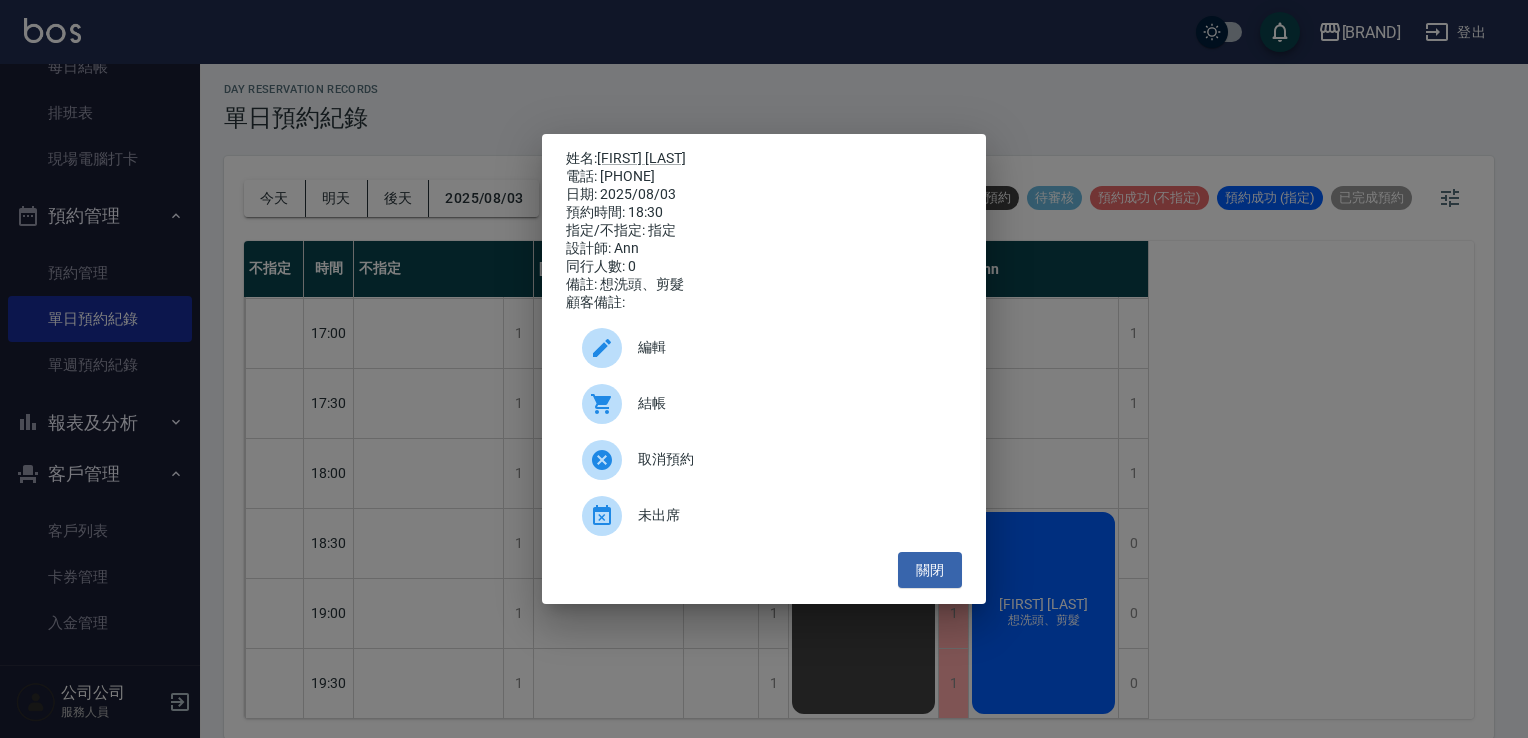 click on "姓名:  [FIRST] [LAST] 電話: [PHONE] 日期: [DATE] 預約時間: 18:30 指定/不指定: 指定 設計師: Ann 同行人數: 0 備註: 想洗頭、剪髮 顧客備註:  編輯 結帳 取消預約 未出席 關閉" at bounding box center (764, 369) 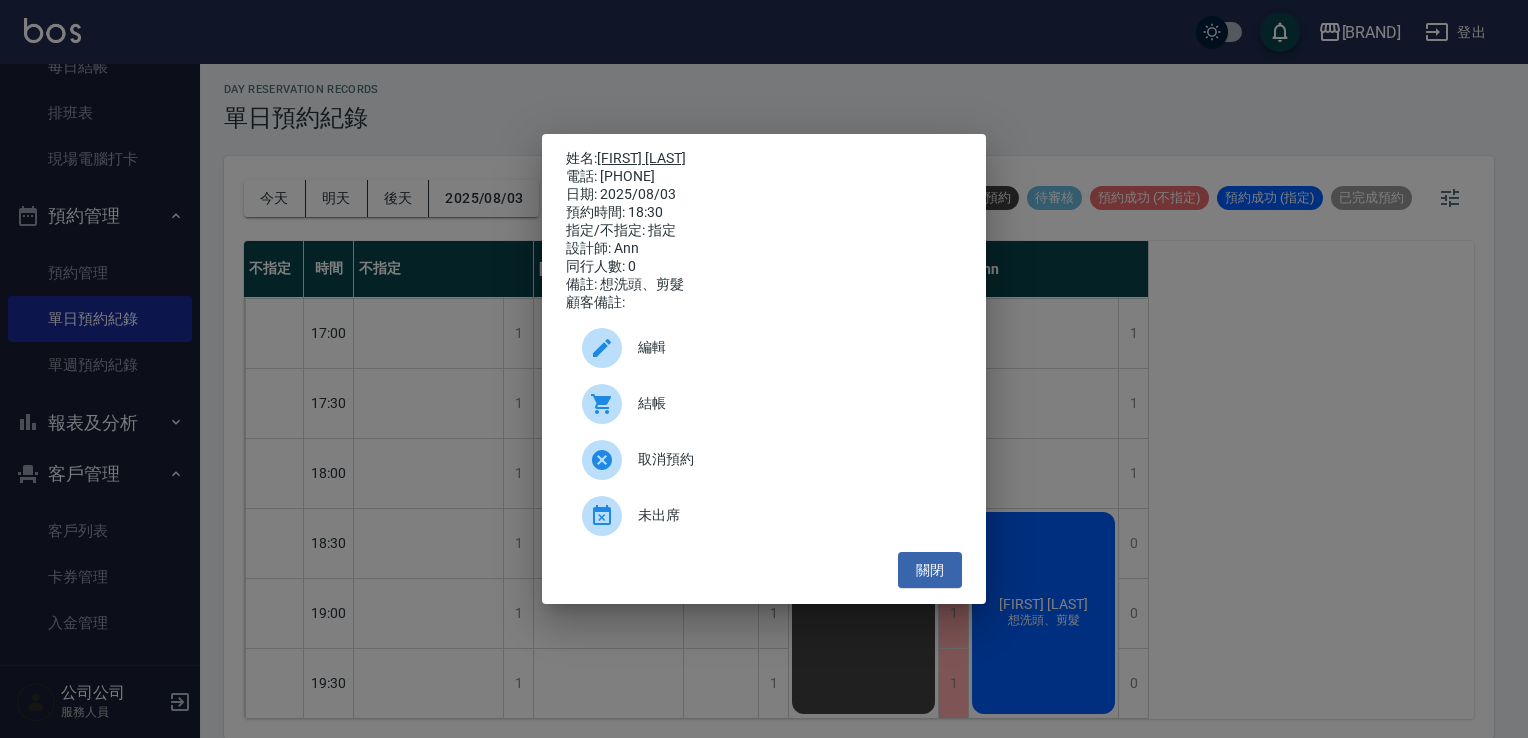 click on "[FIRST] [LAST]" at bounding box center (641, 158) 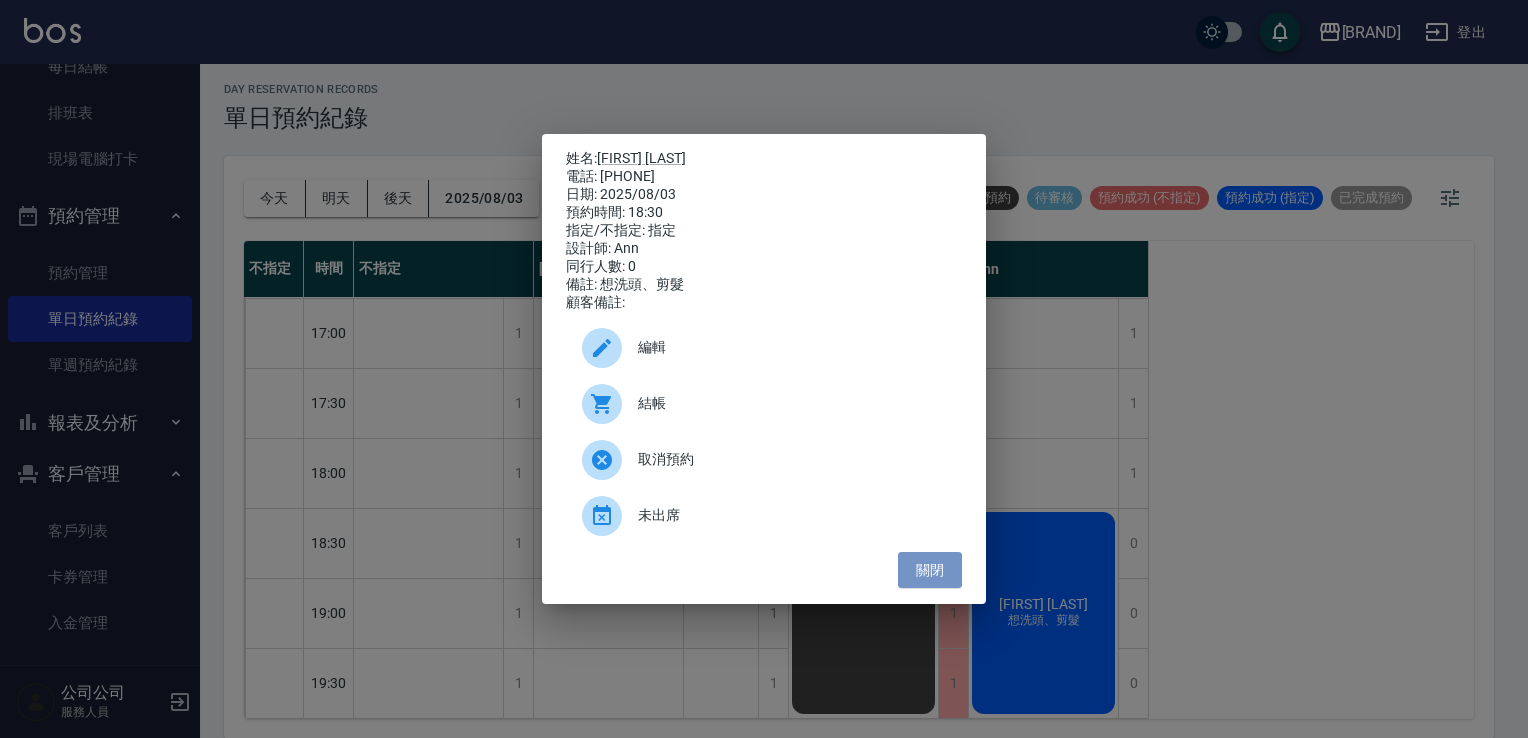 drag, startPoint x: 926, startPoint y: 585, endPoint x: 980, endPoint y: 549, distance: 64.899925 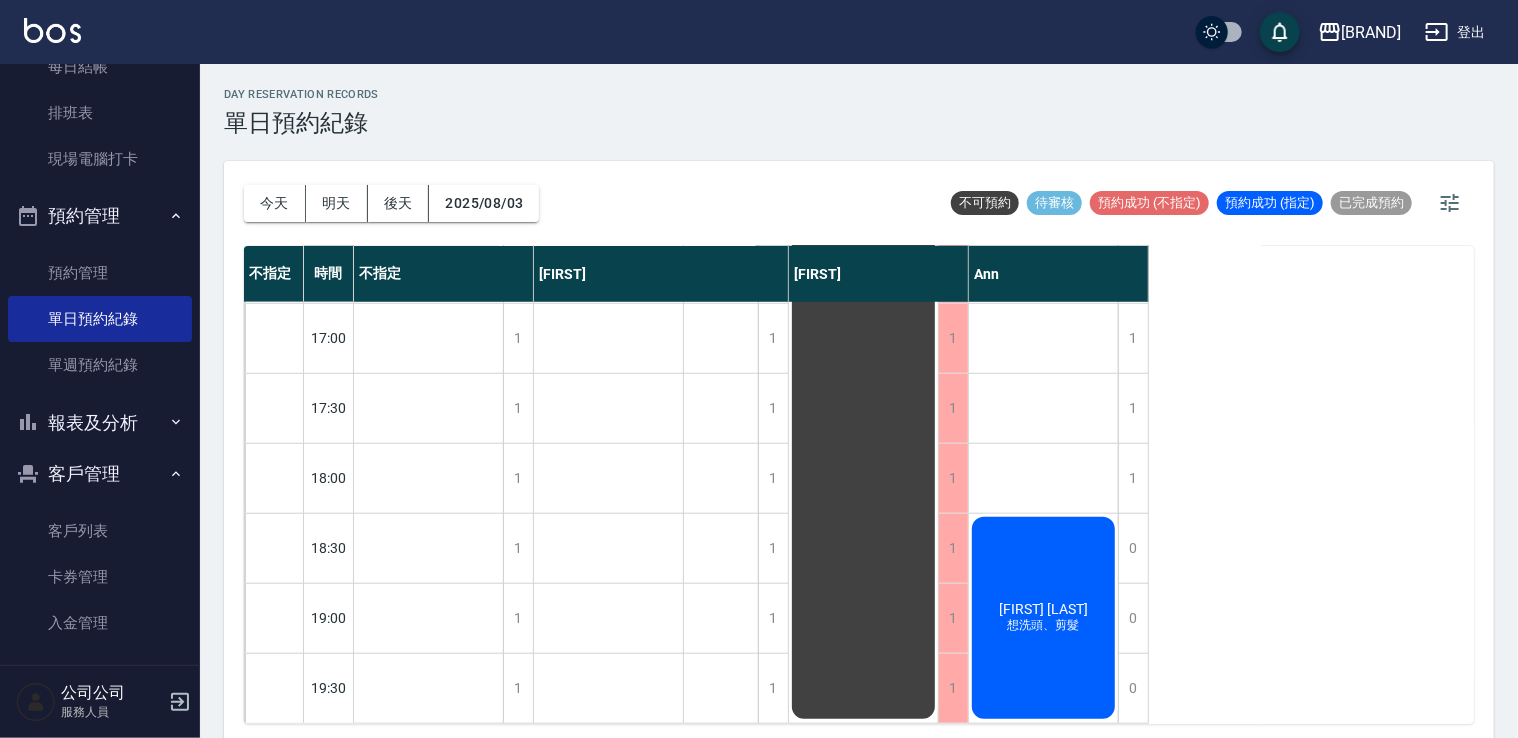 scroll, scrollTop: 0, scrollLeft: 0, axis: both 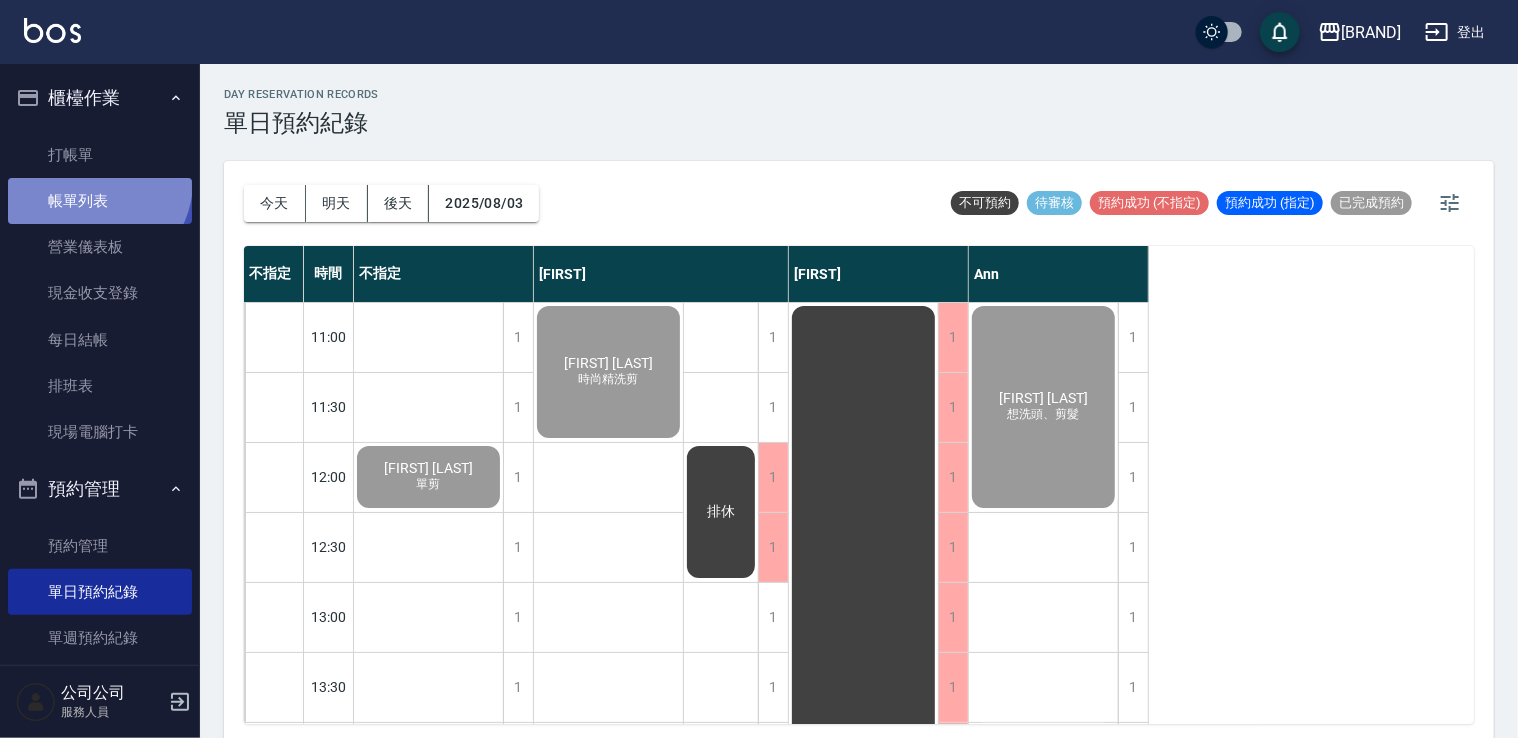 click on "帳單列表" at bounding box center (100, 201) 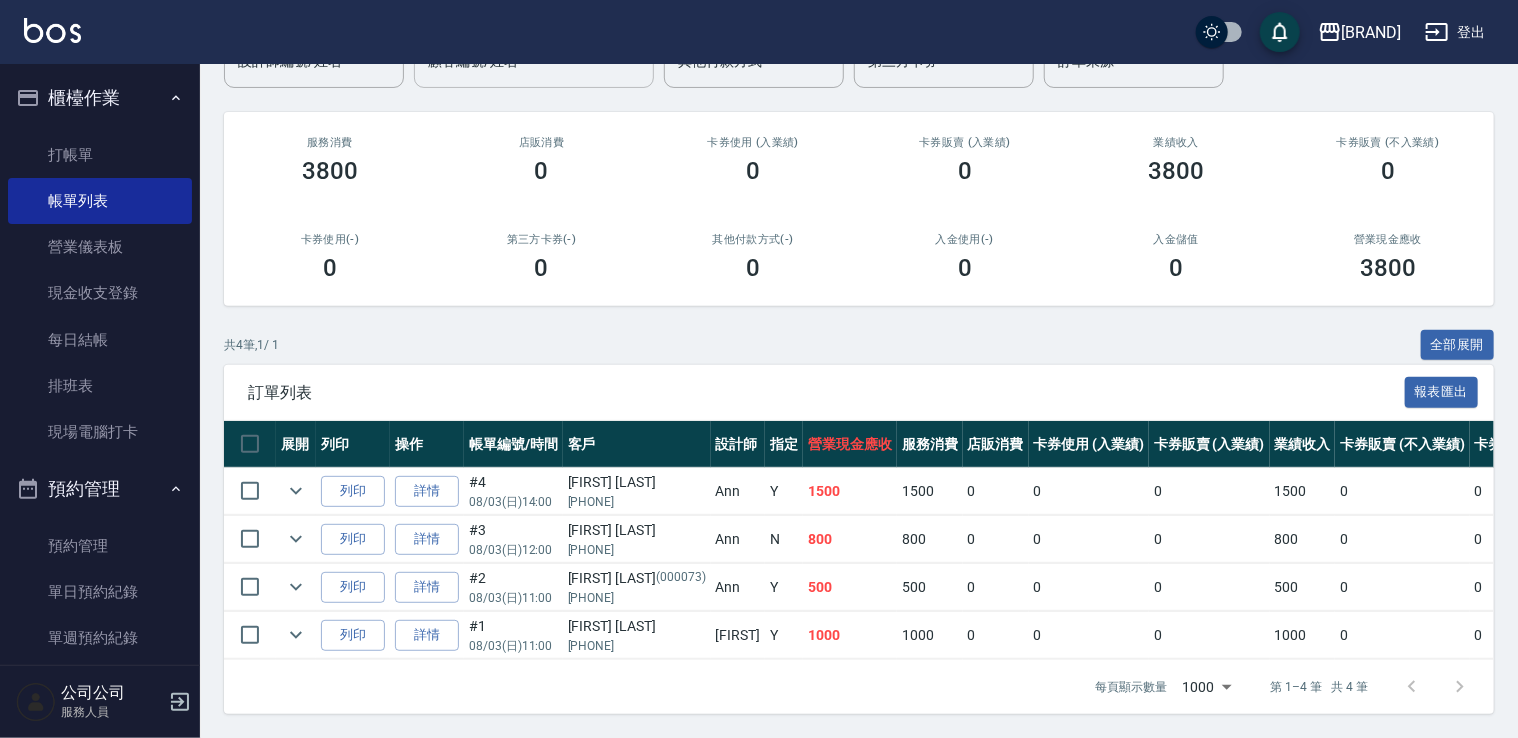 scroll, scrollTop: 210, scrollLeft: 0, axis: vertical 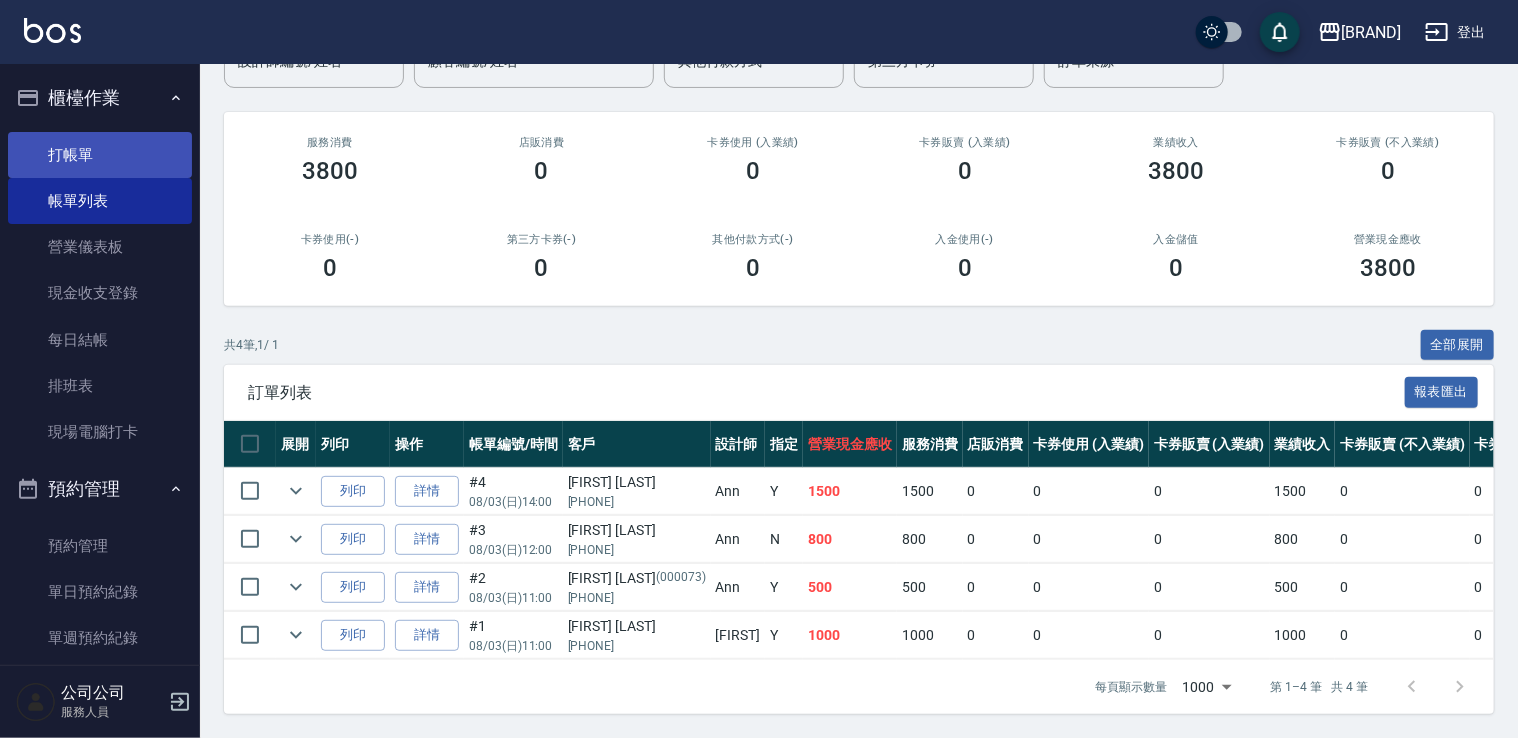 click on "打帳單" at bounding box center [100, 155] 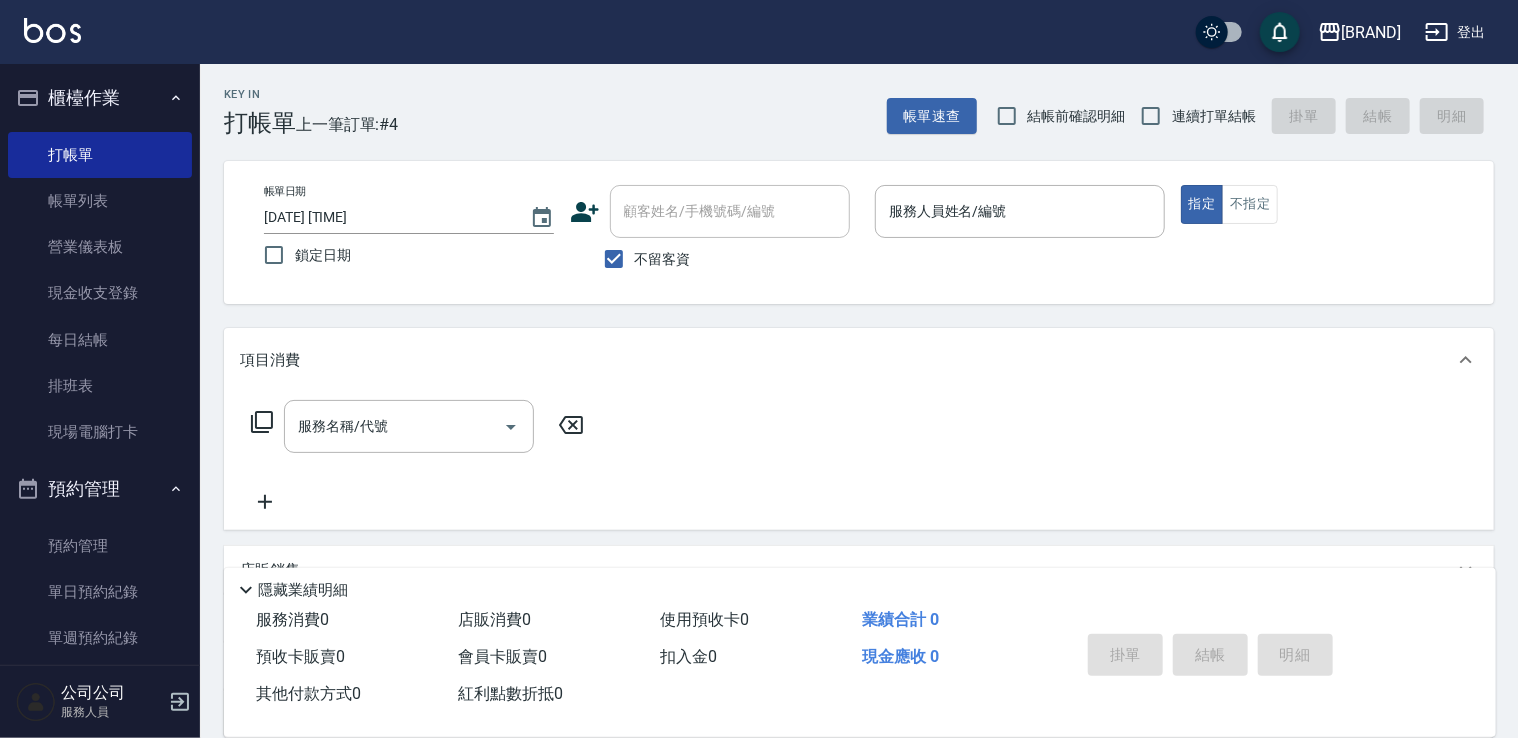click on "不留客資" at bounding box center (663, 259) 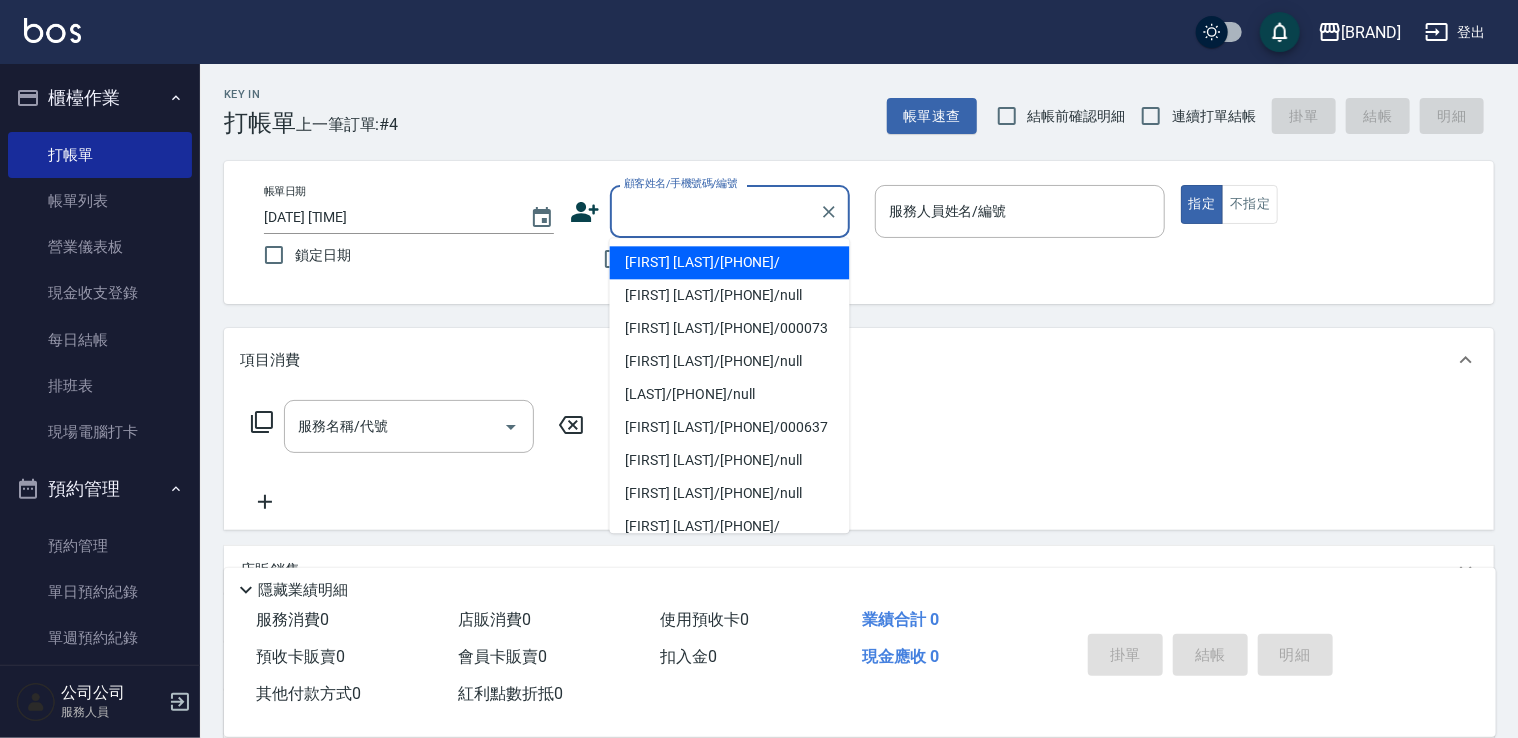 click on "顧客姓名/手機號碼/編號" at bounding box center [715, 211] 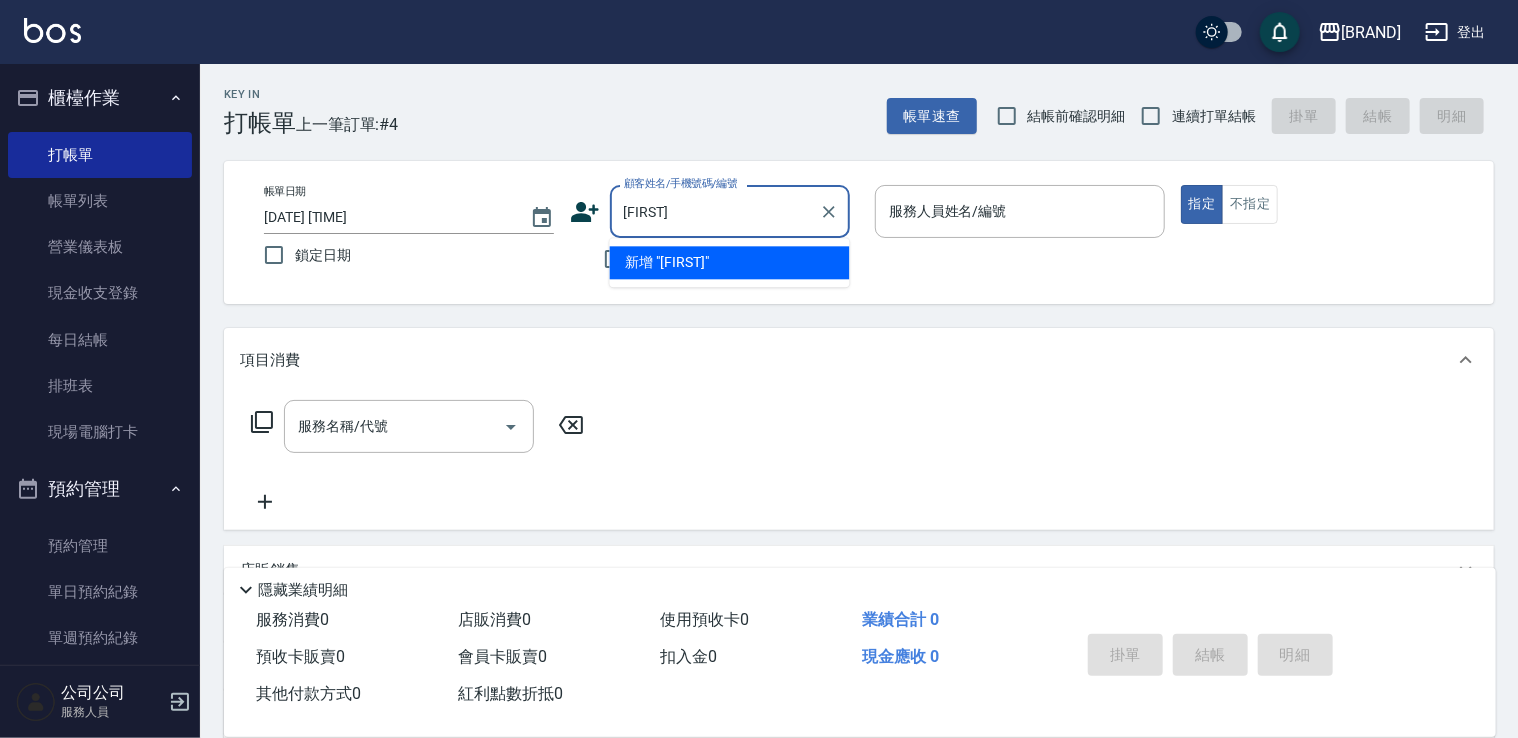 type on "j" 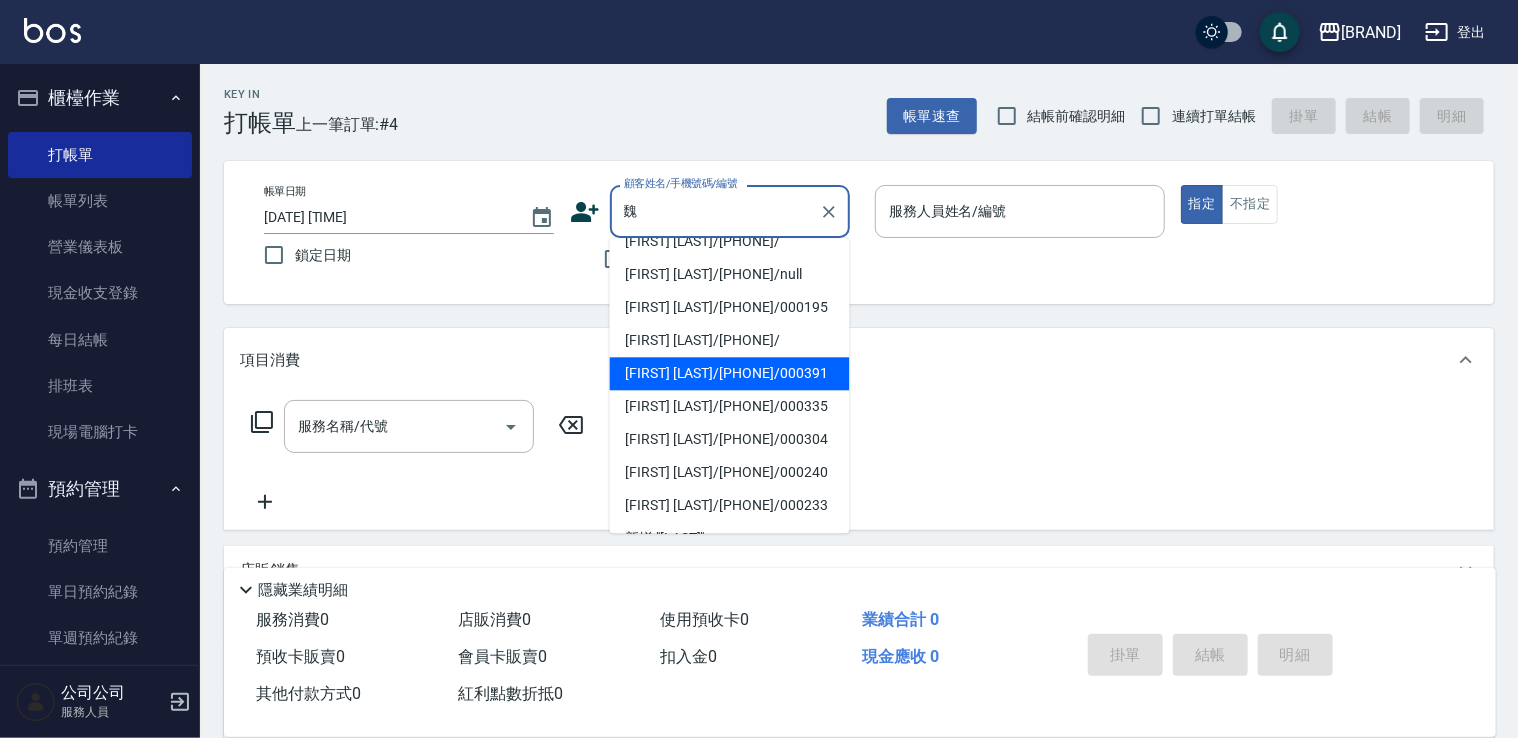 scroll, scrollTop: 84, scrollLeft: 0, axis: vertical 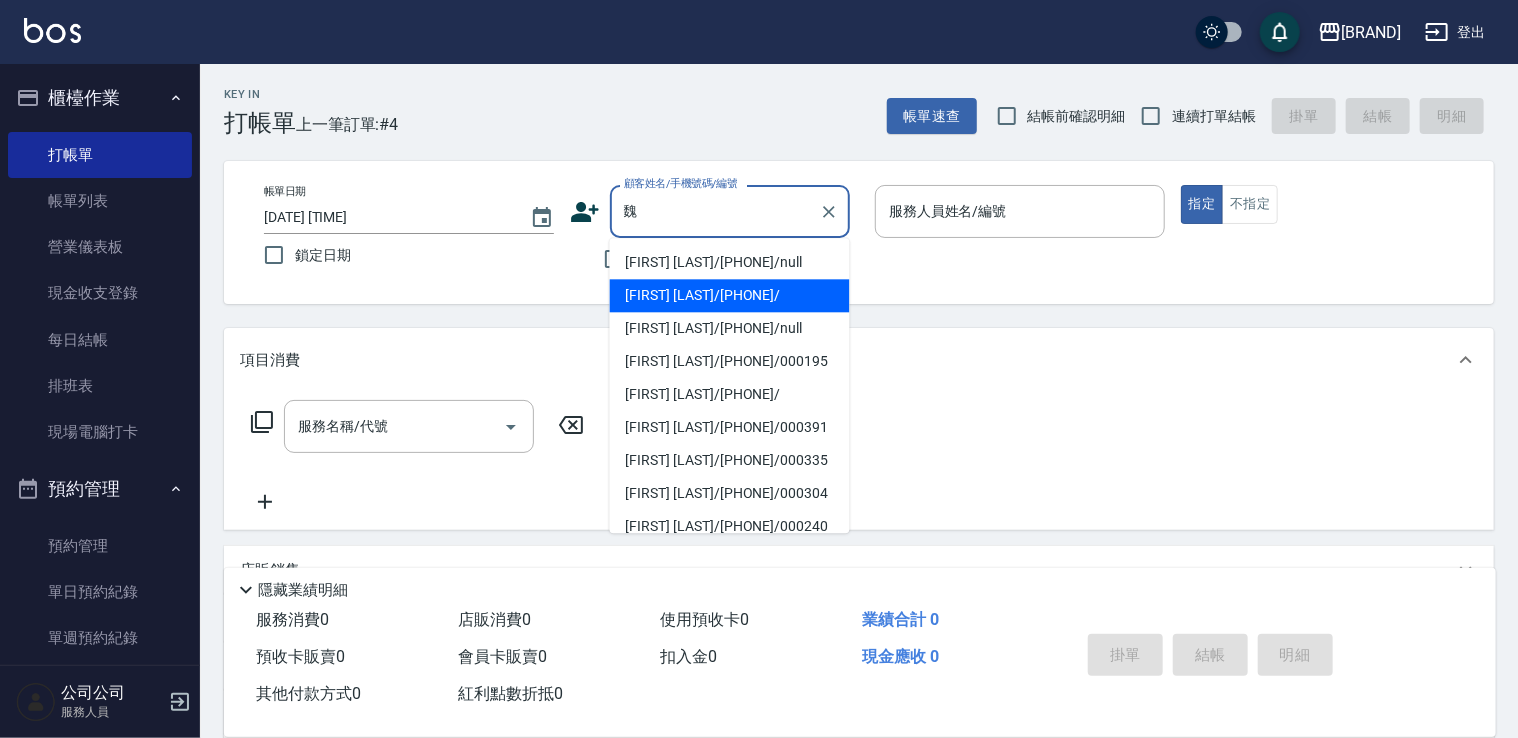 click on "[FIRST] [LAST]/[PHONE]/" at bounding box center (730, 295) 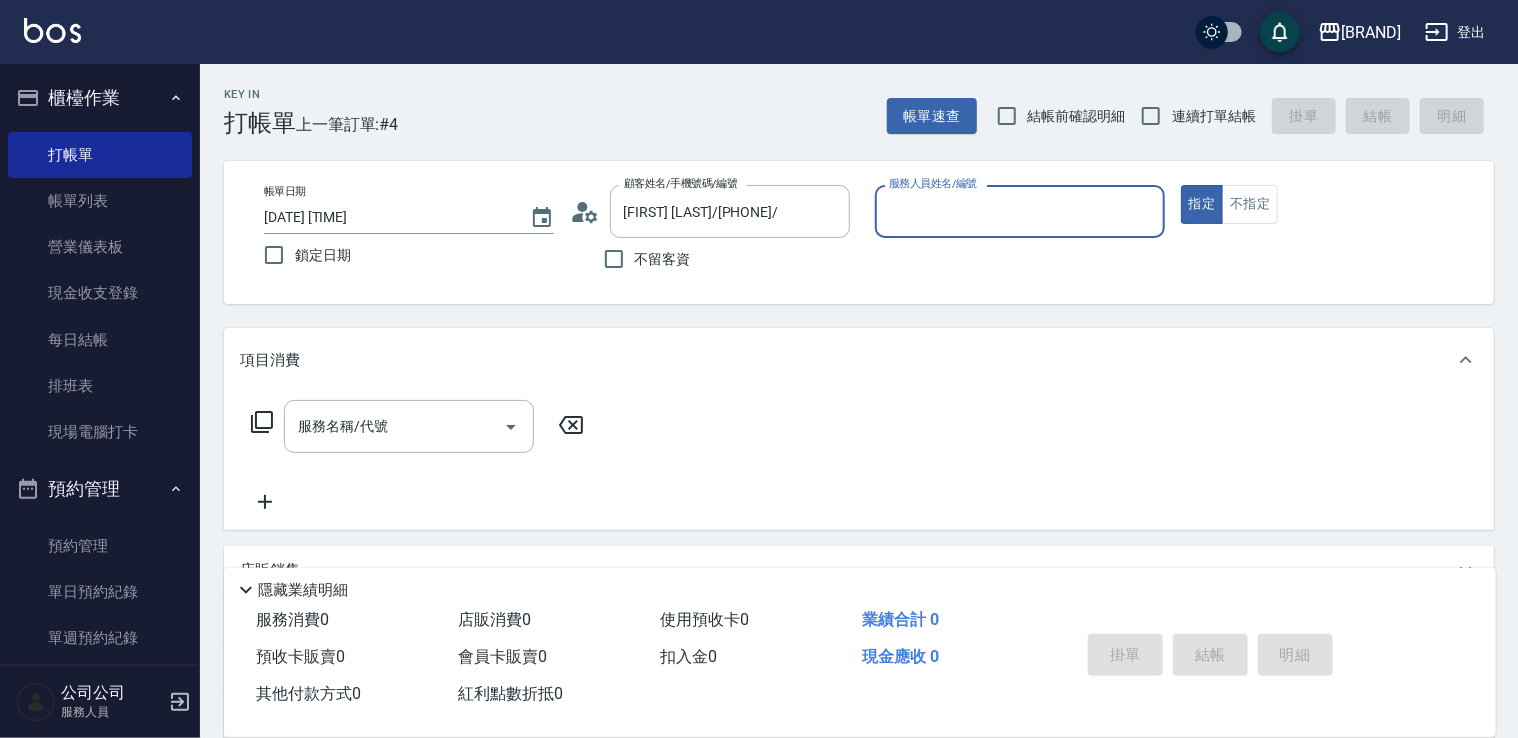 type on "Ann(無代號)" 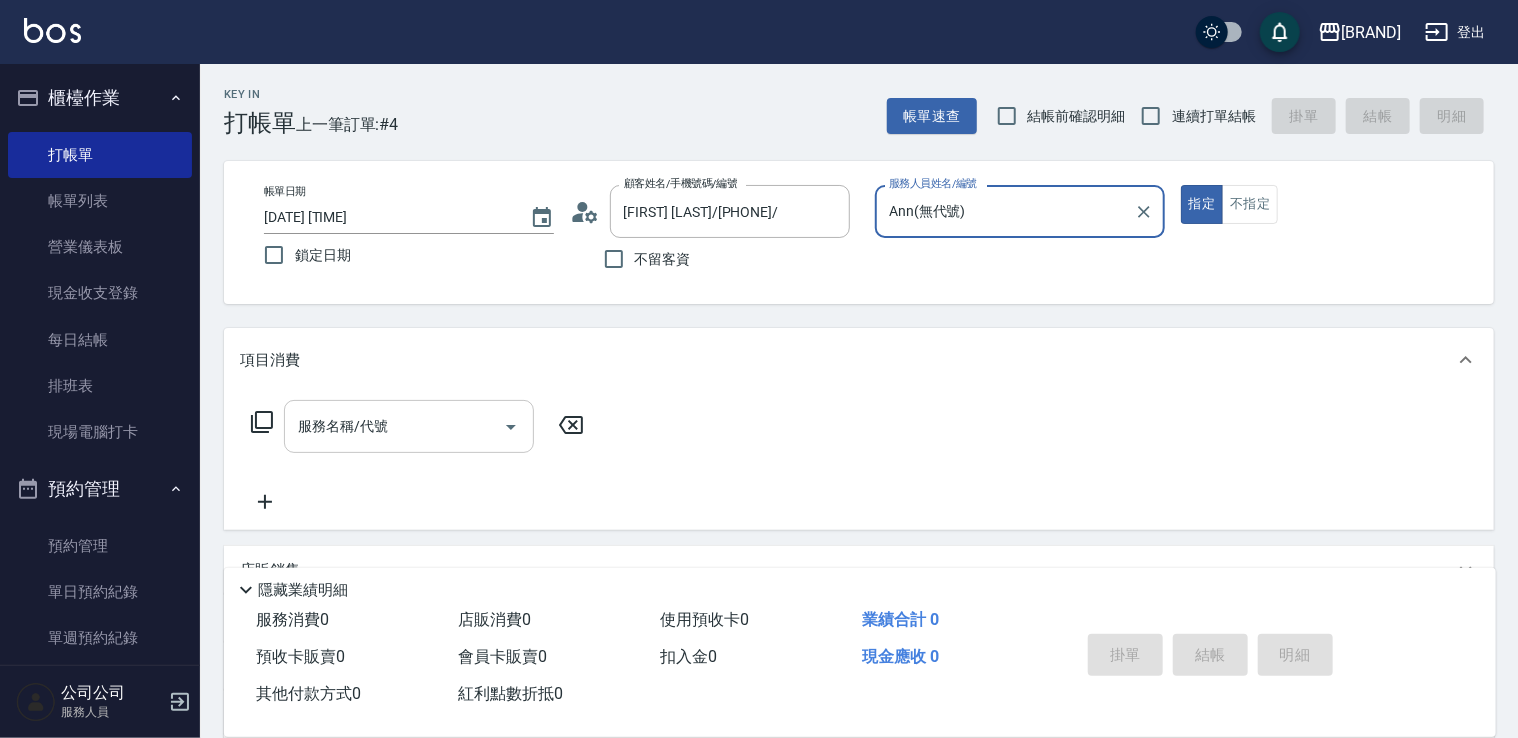 click on "服務名稱/代號" at bounding box center (409, 426) 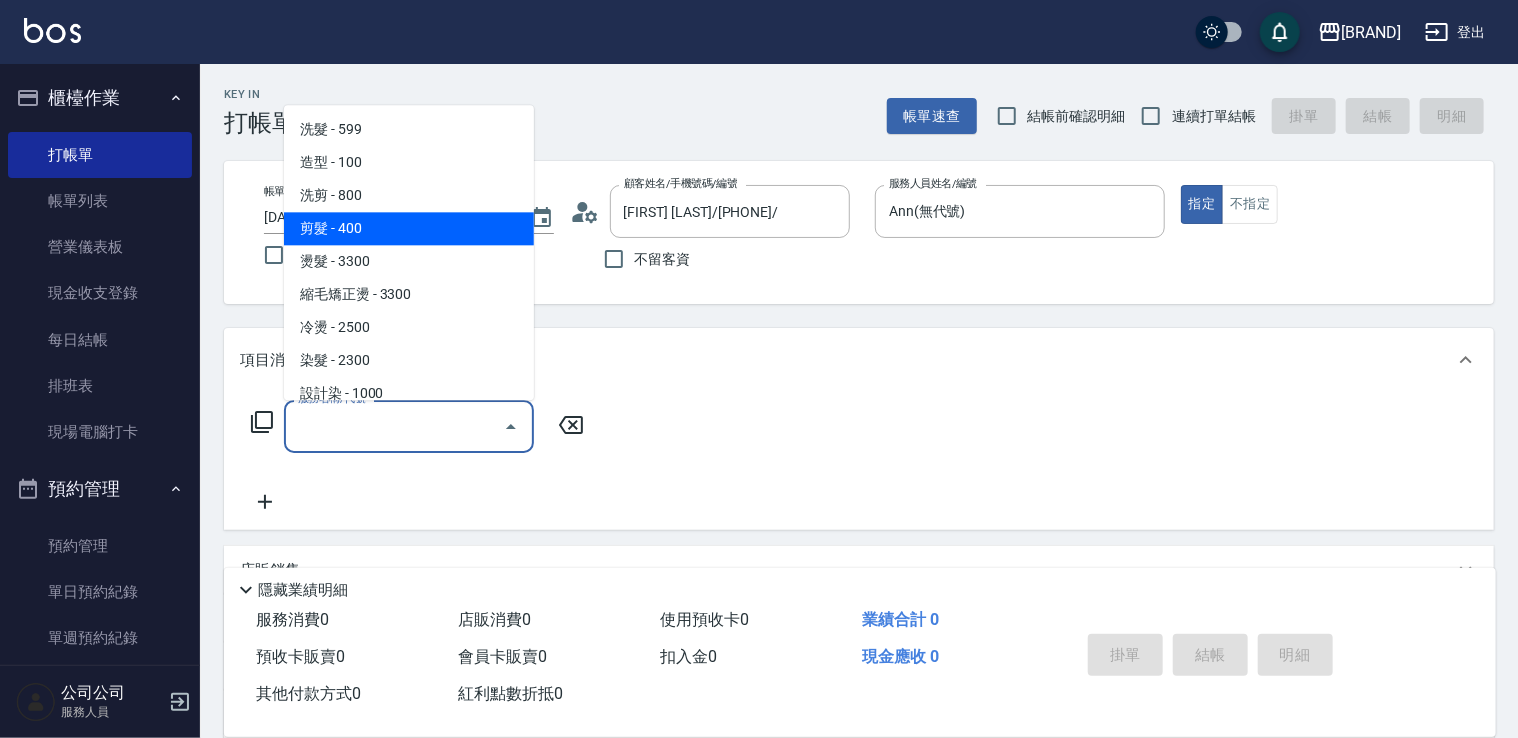 click on "剪髮 - 400" at bounding box center [409, 228] 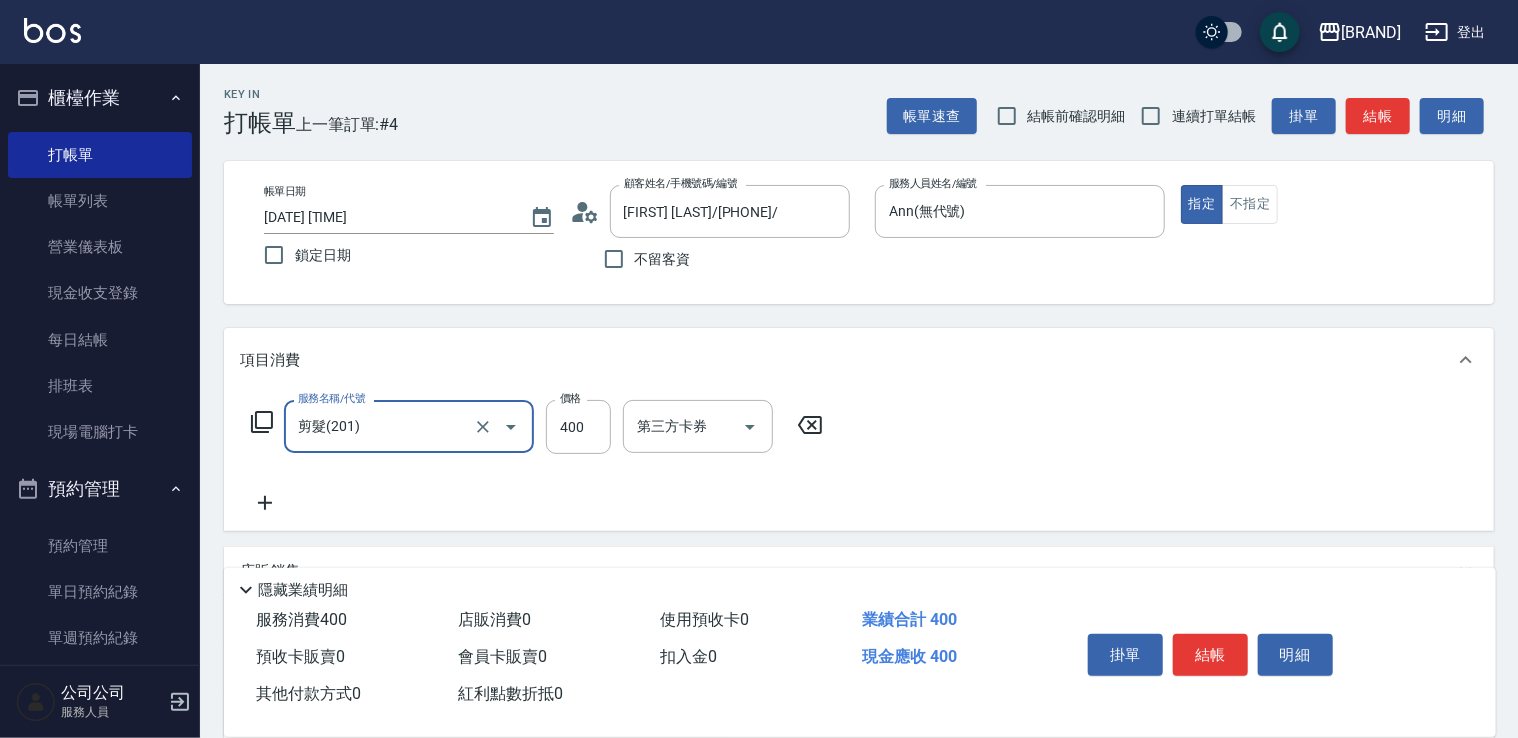 drag, startPoint x: 1235, startPoint y: 509, endPoint x: 1236, endPoint y: 525, distance: 16.03122 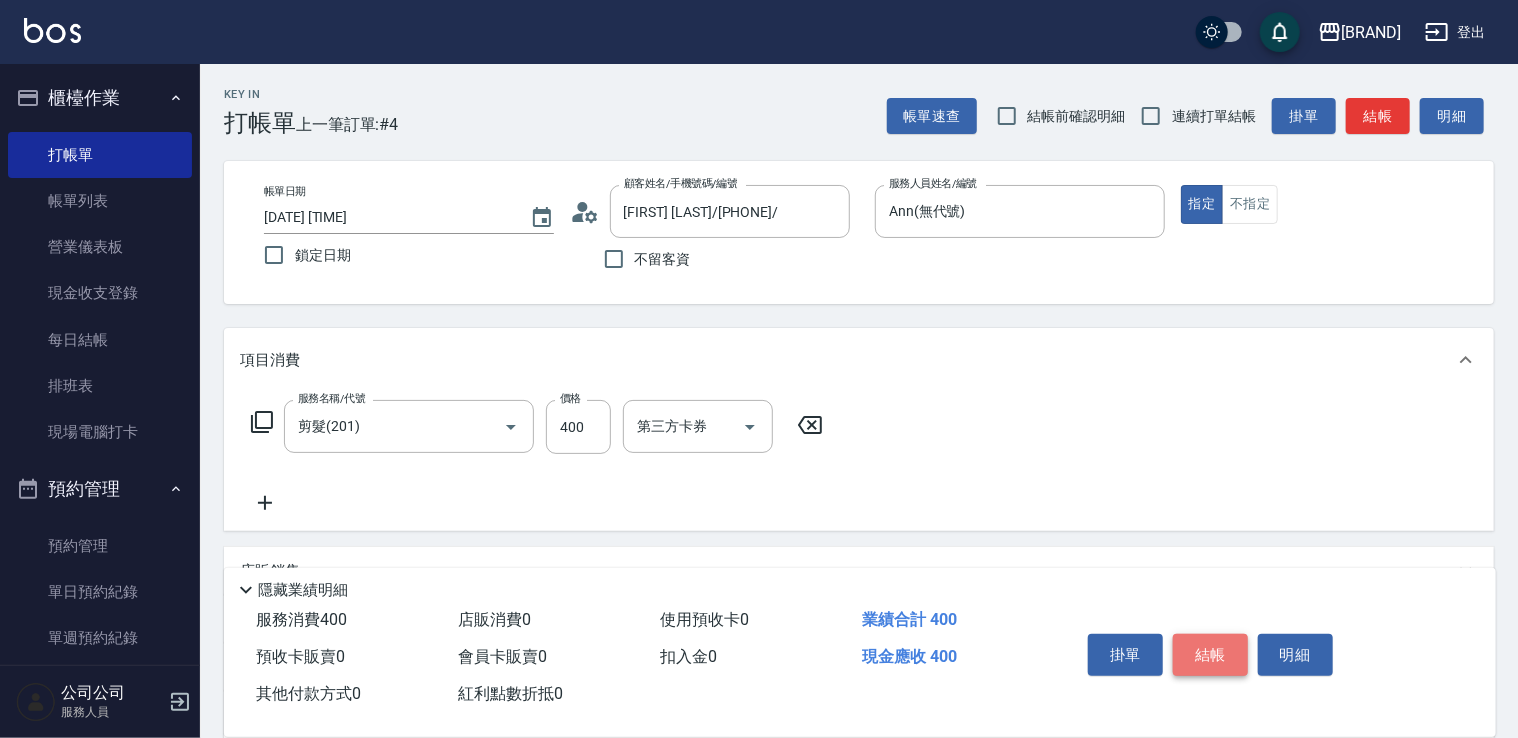 click on "結帳" at bounding box center [1210, 655] 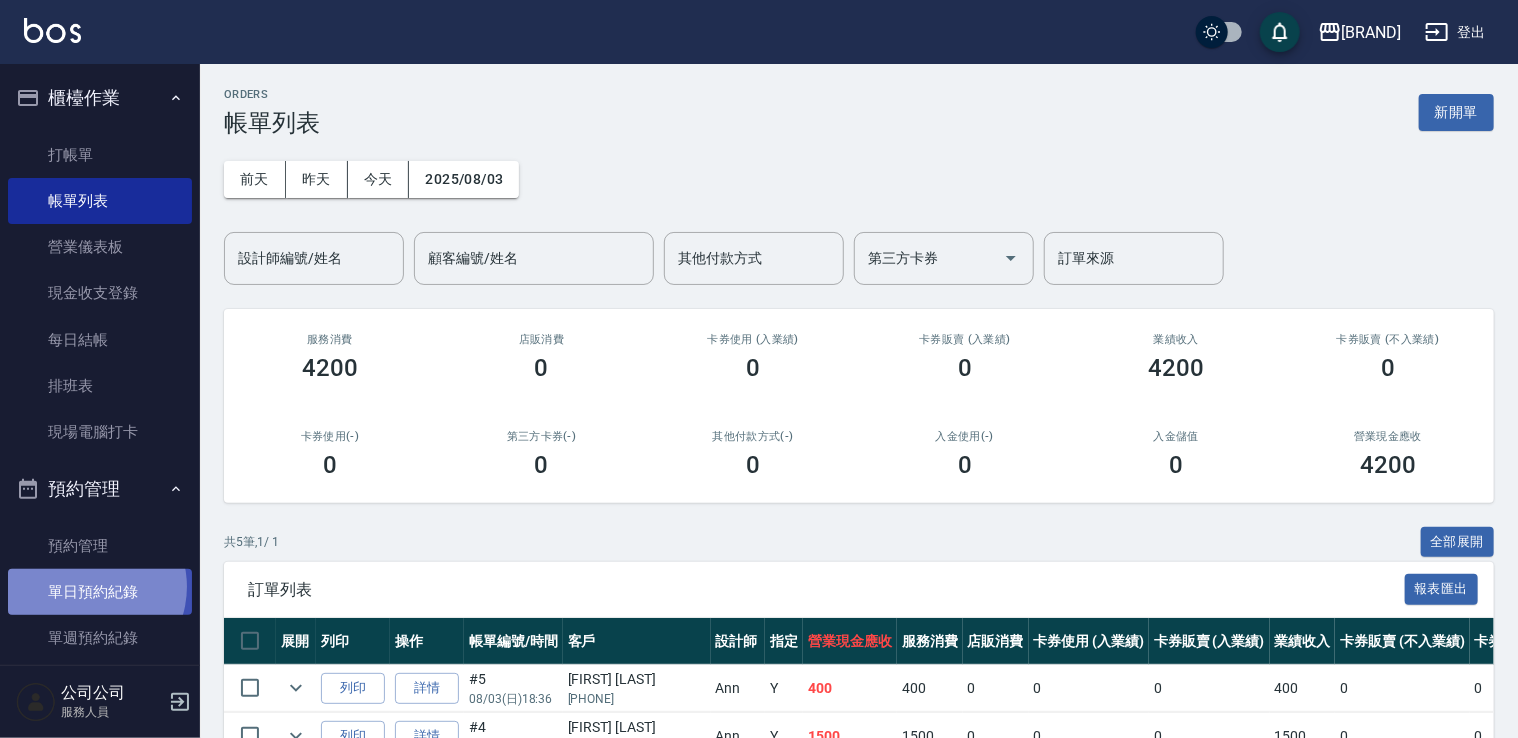 click on "單日預約紀錄" at bounding box center (100, 592) 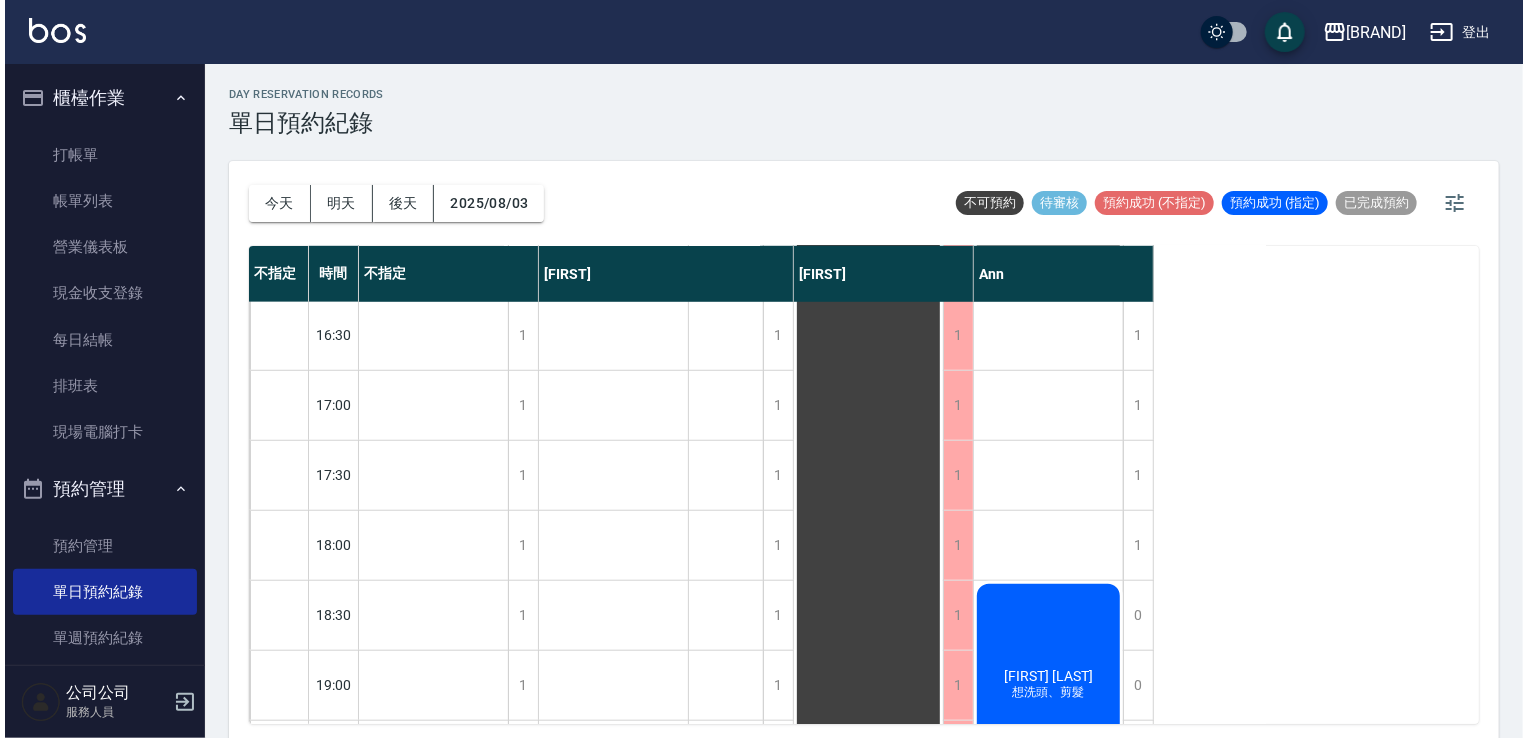 scroll, scrollTop: 853, scrollLeft: 0, axis: vertical 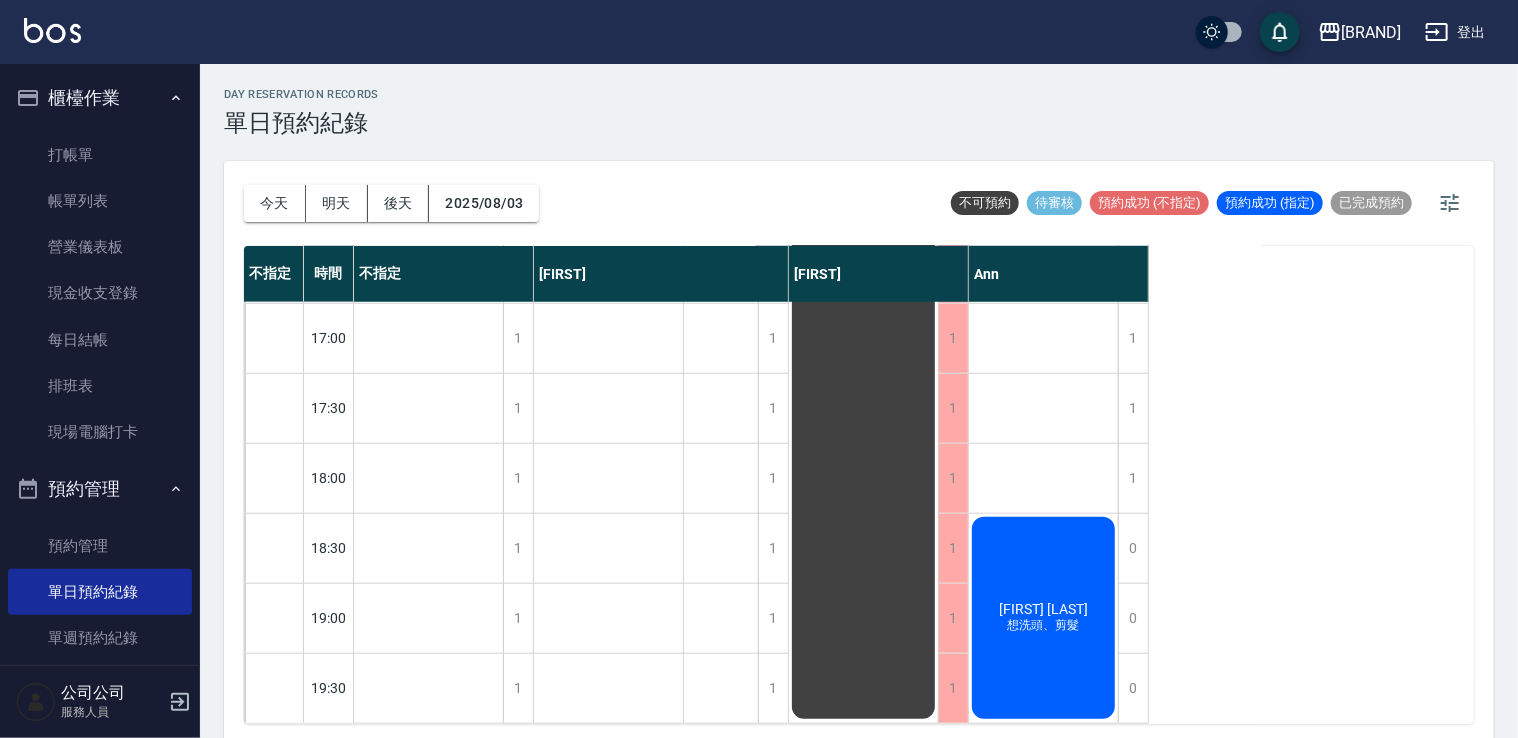 click on "想洗頭、剪髮" at bounding box center [429, -355] 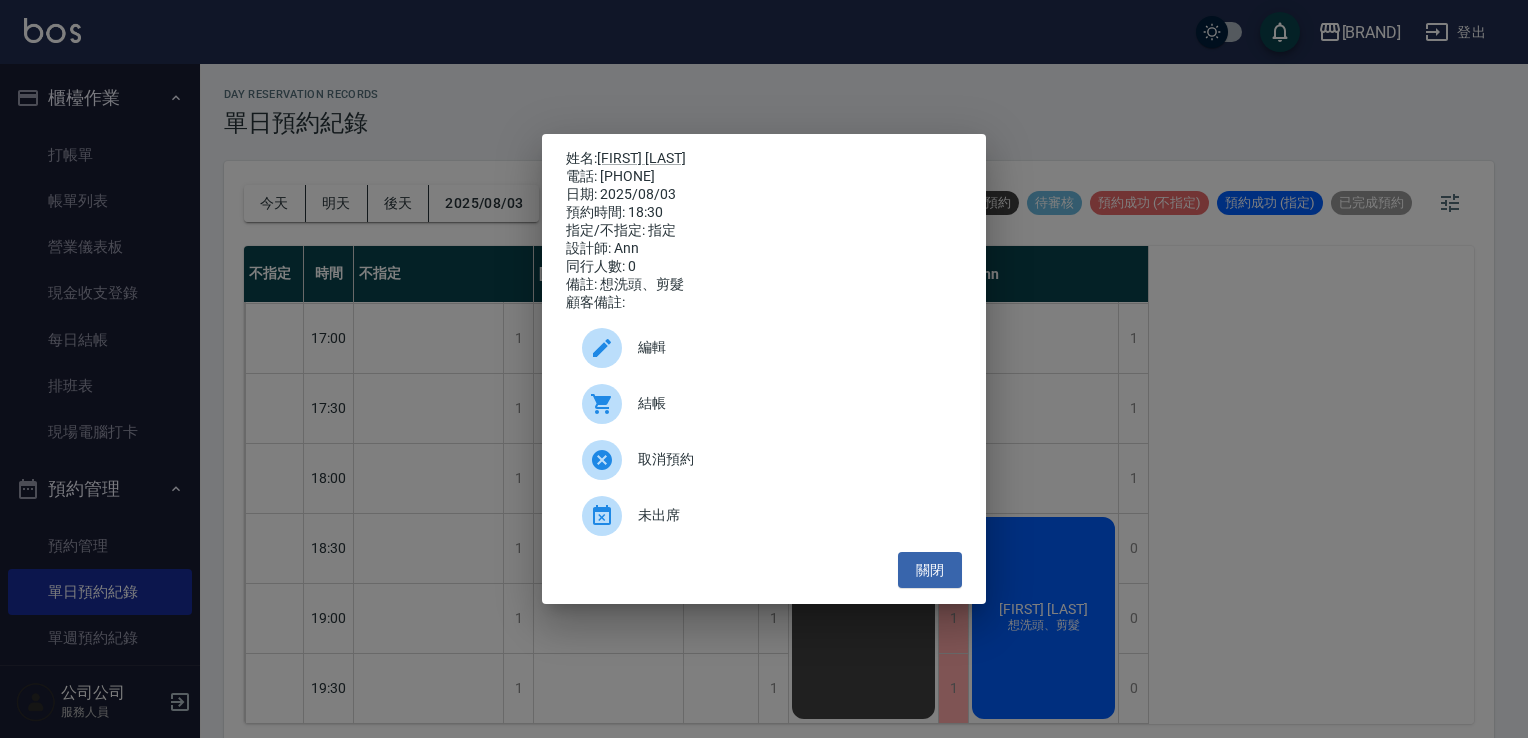 click at bounding box center (610, 404) 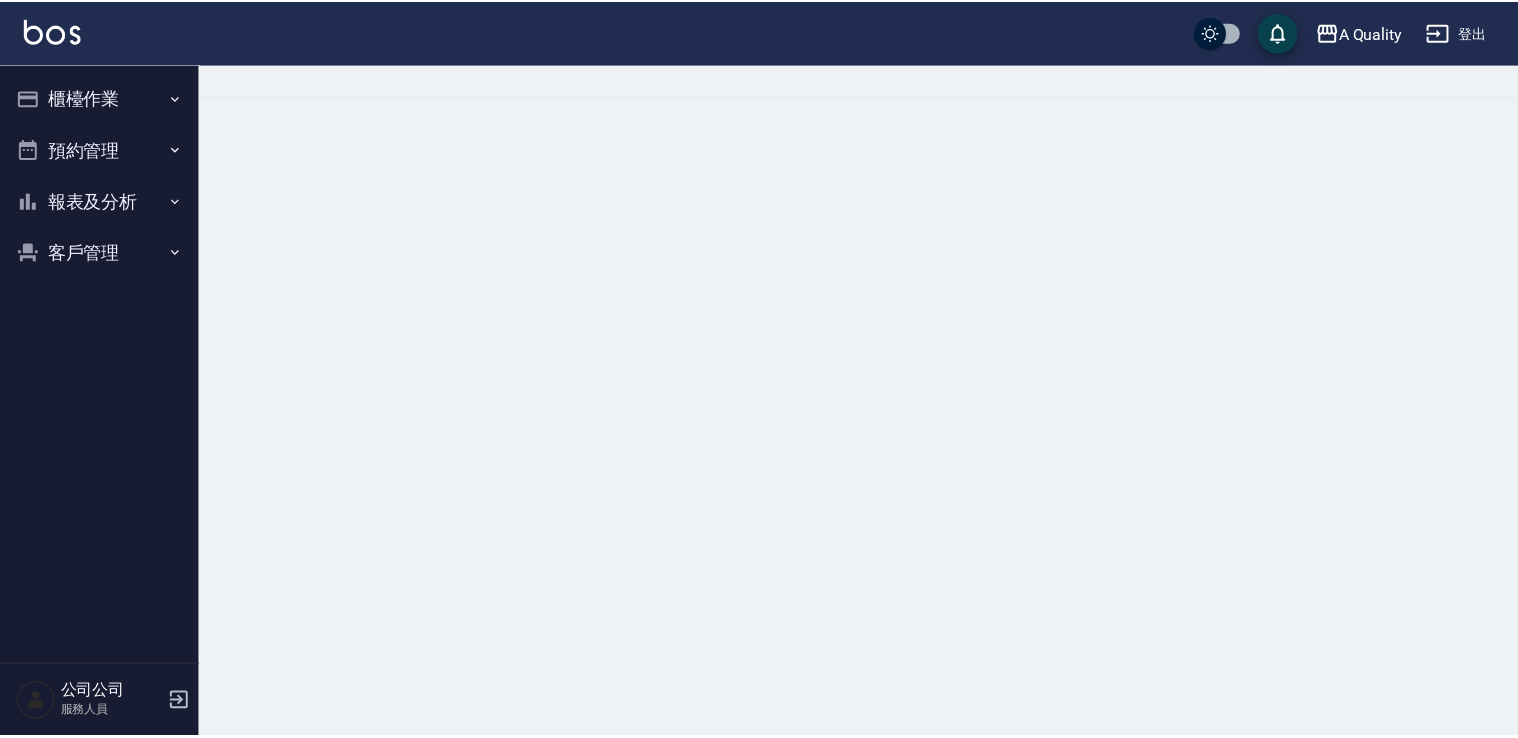 scroll, scrollTop: 0, scrollLeft: 0, axis: both 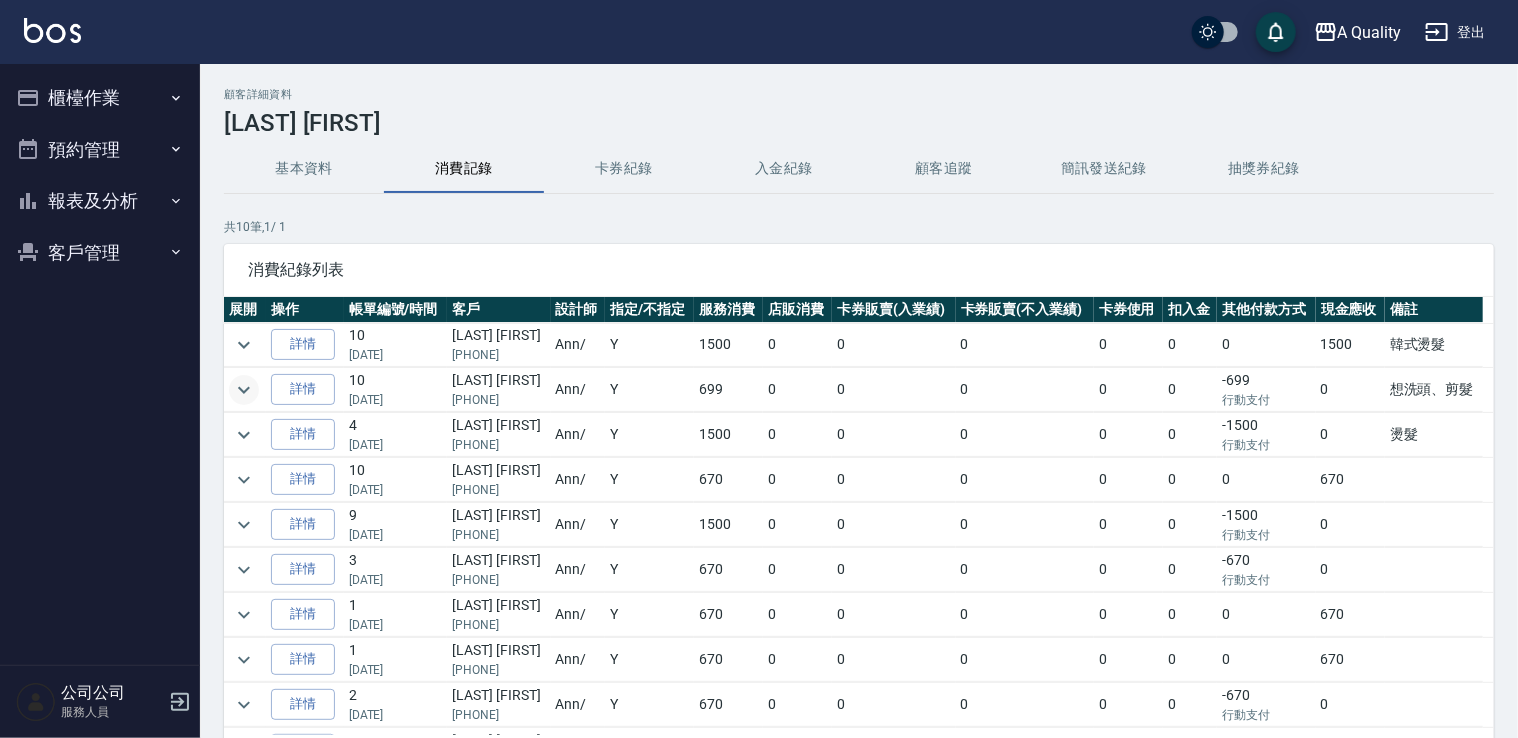 click 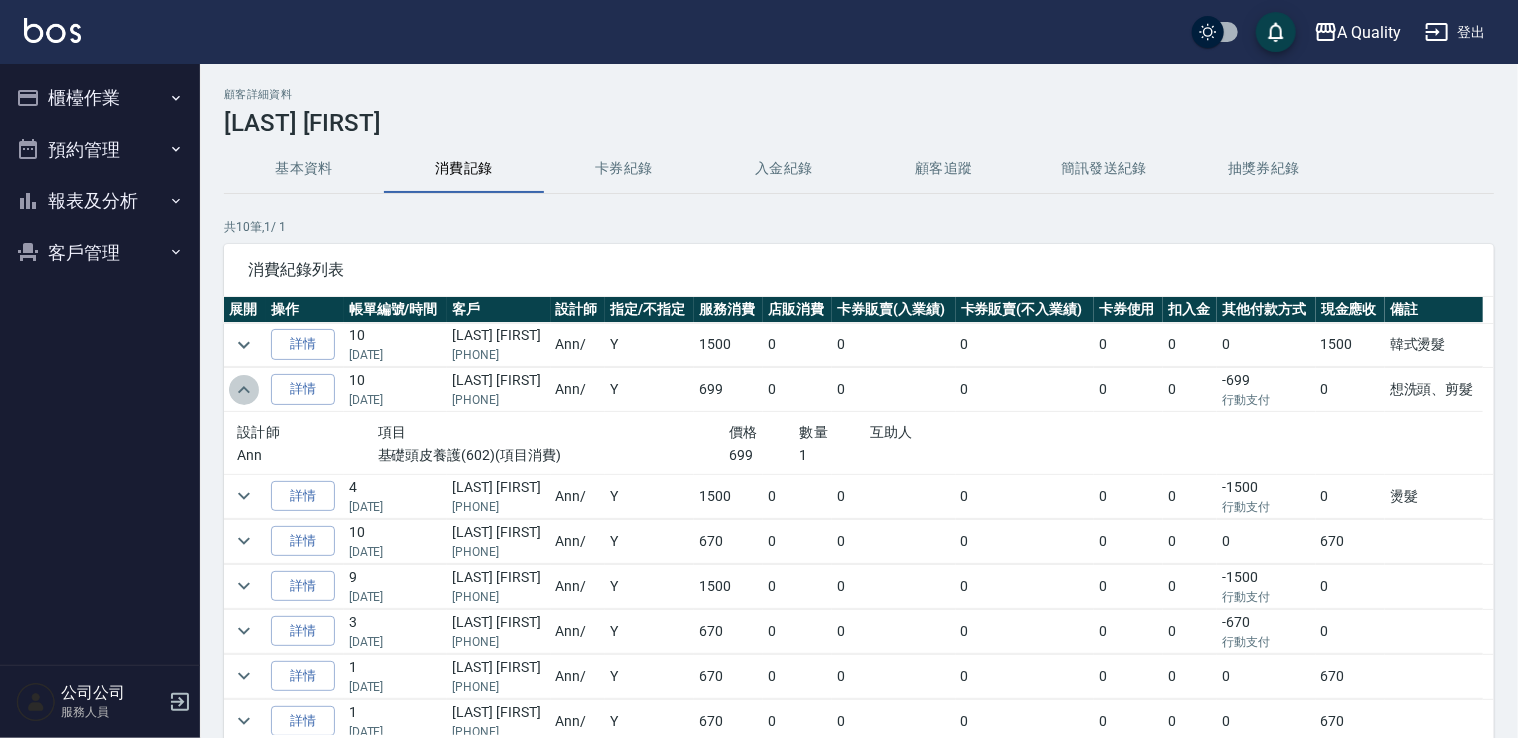 click 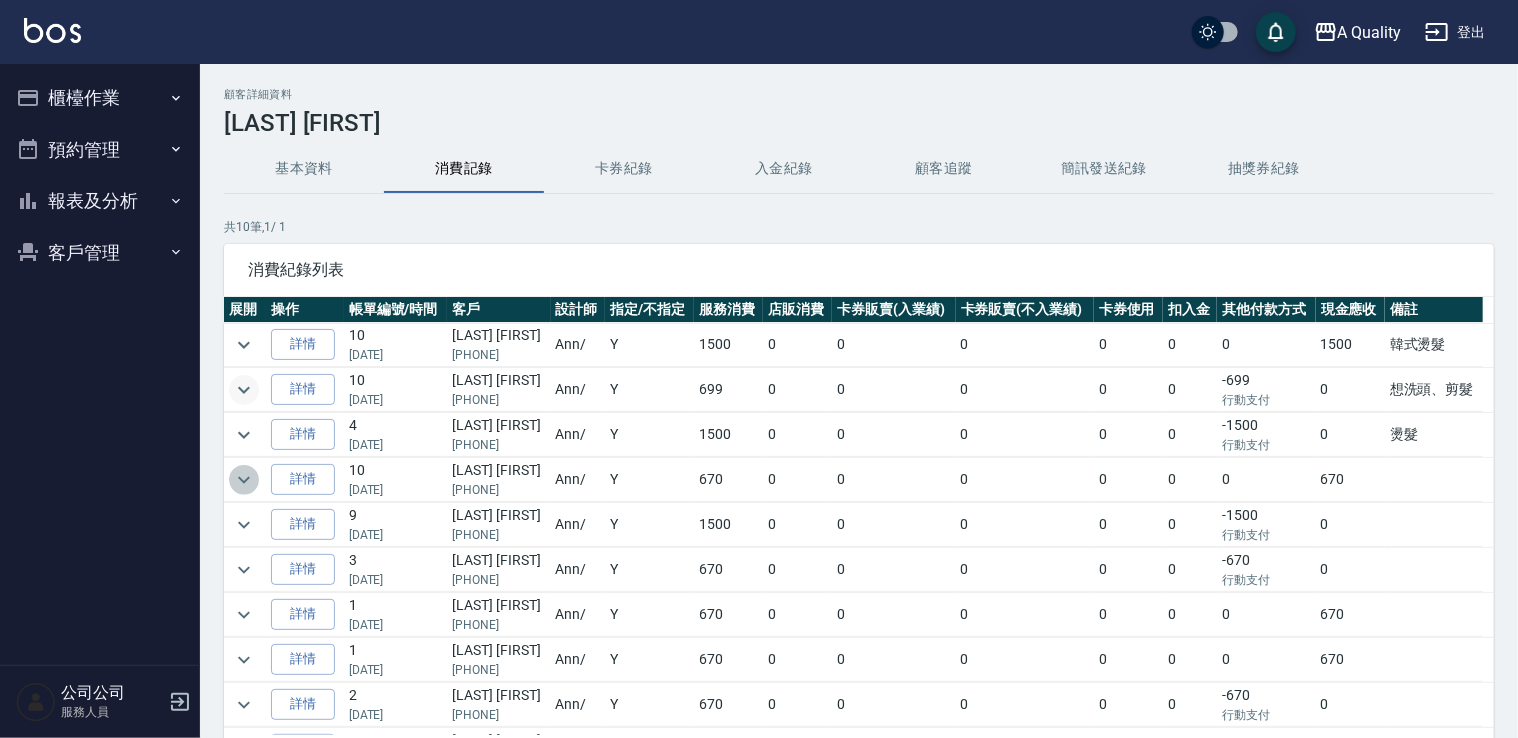 click 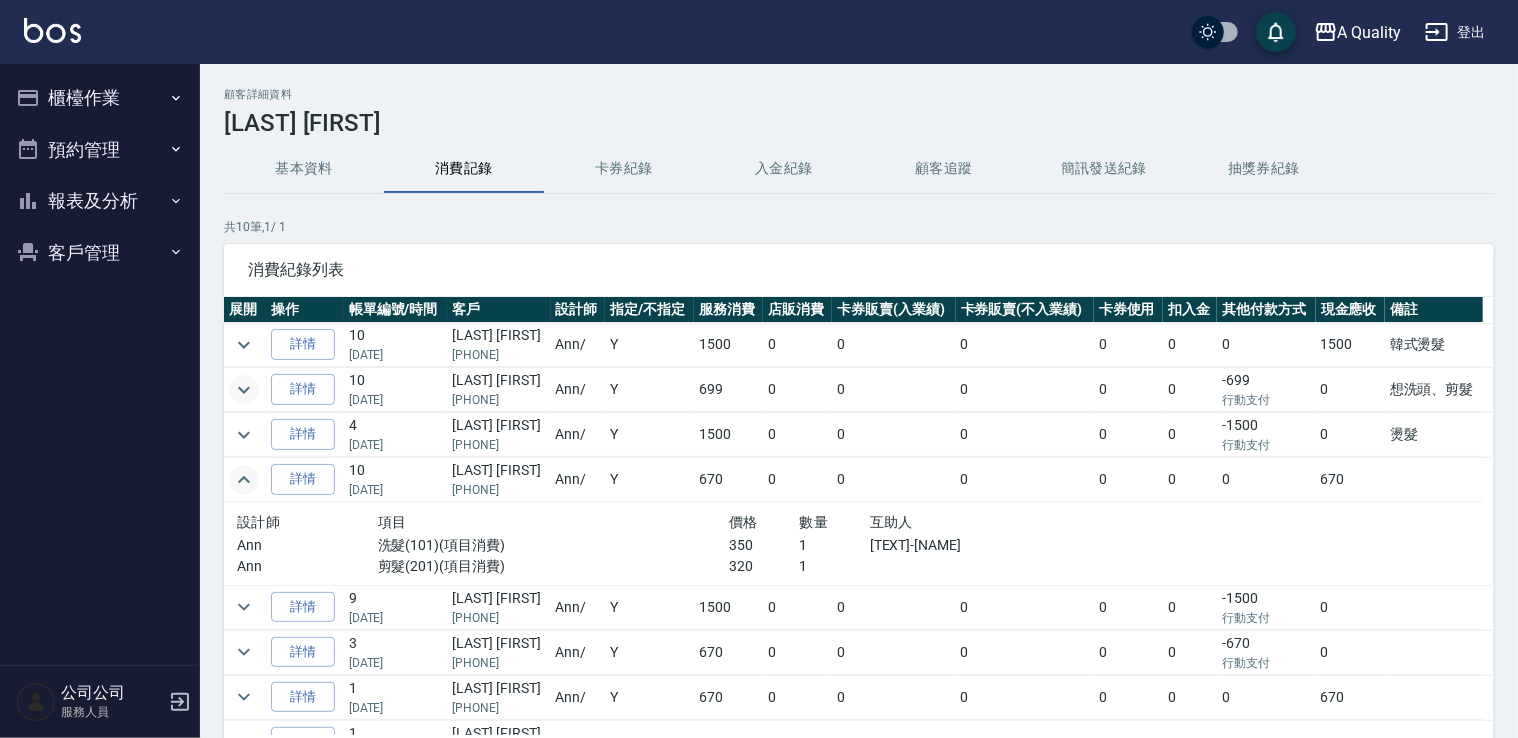 click 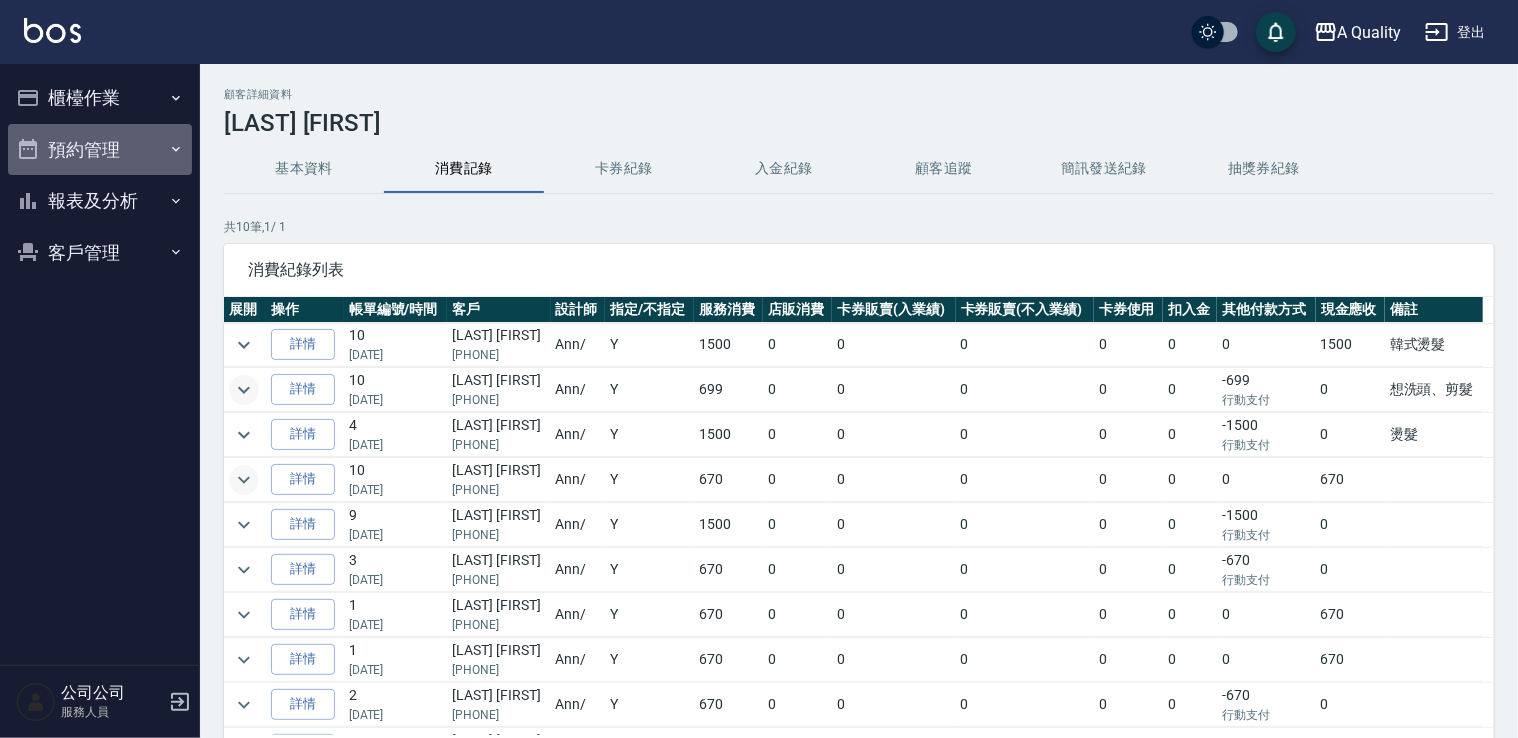 click on "預約管理" at bounding box center [100, 150] 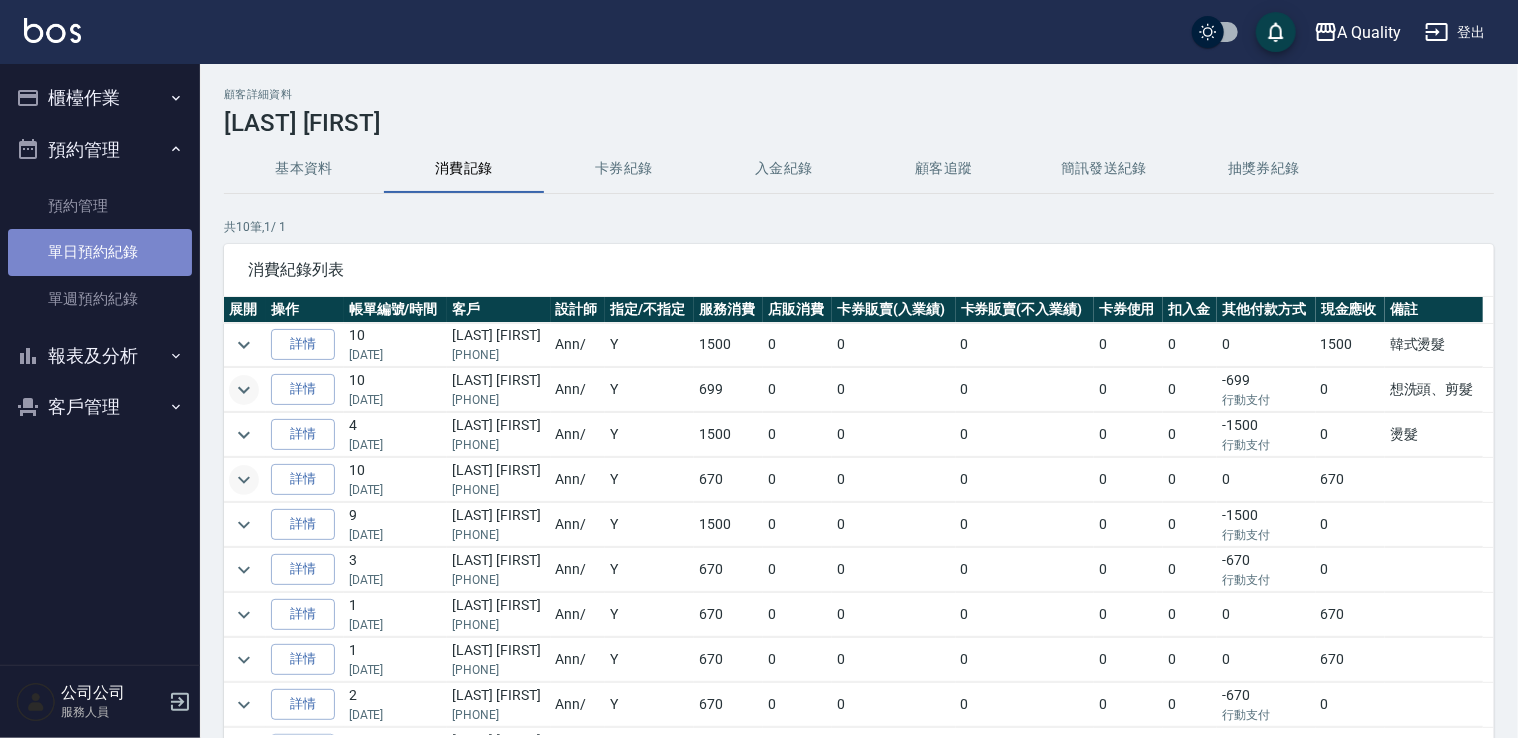 click on "單日預約紀錄" at bounding box center [100, 252] 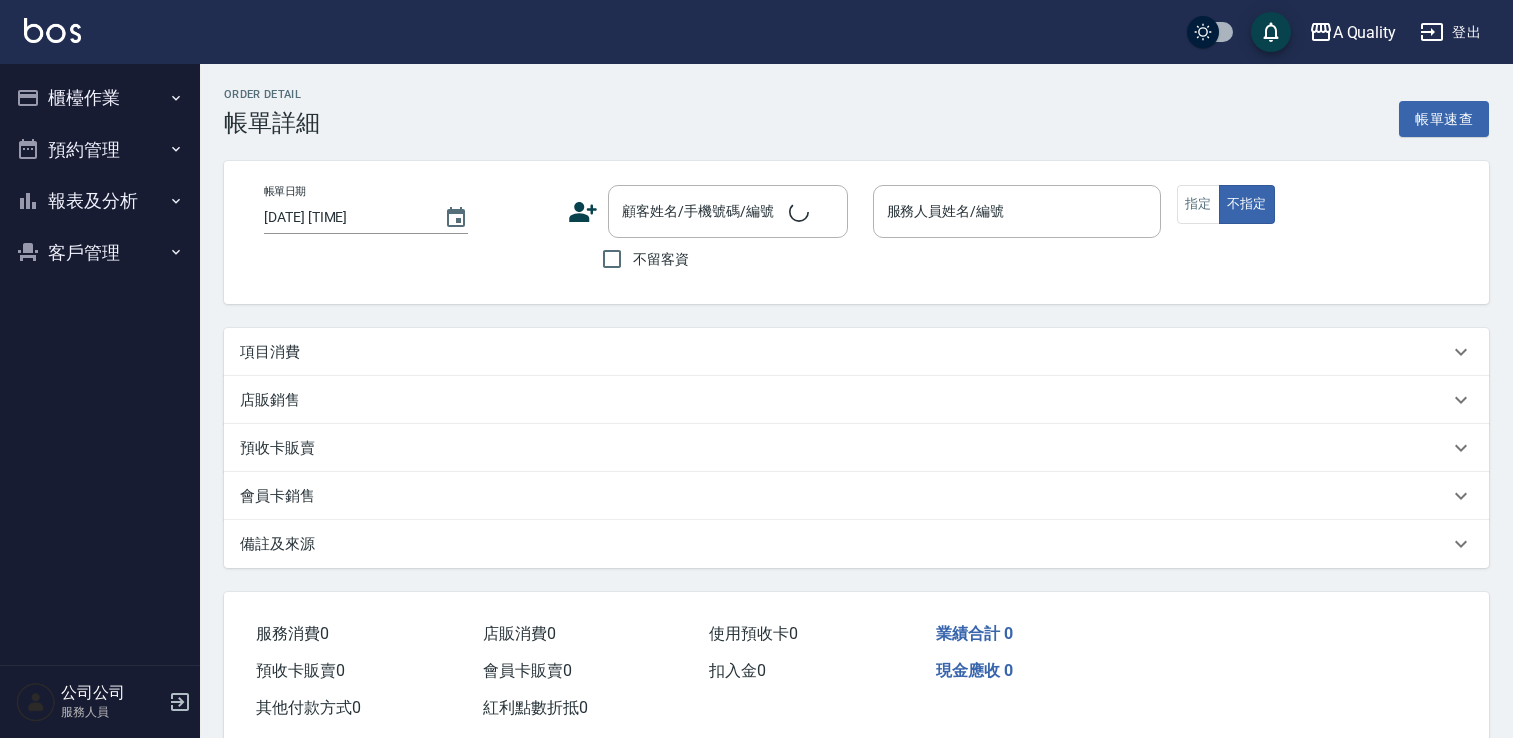 type on "2025/08/03 18:30" 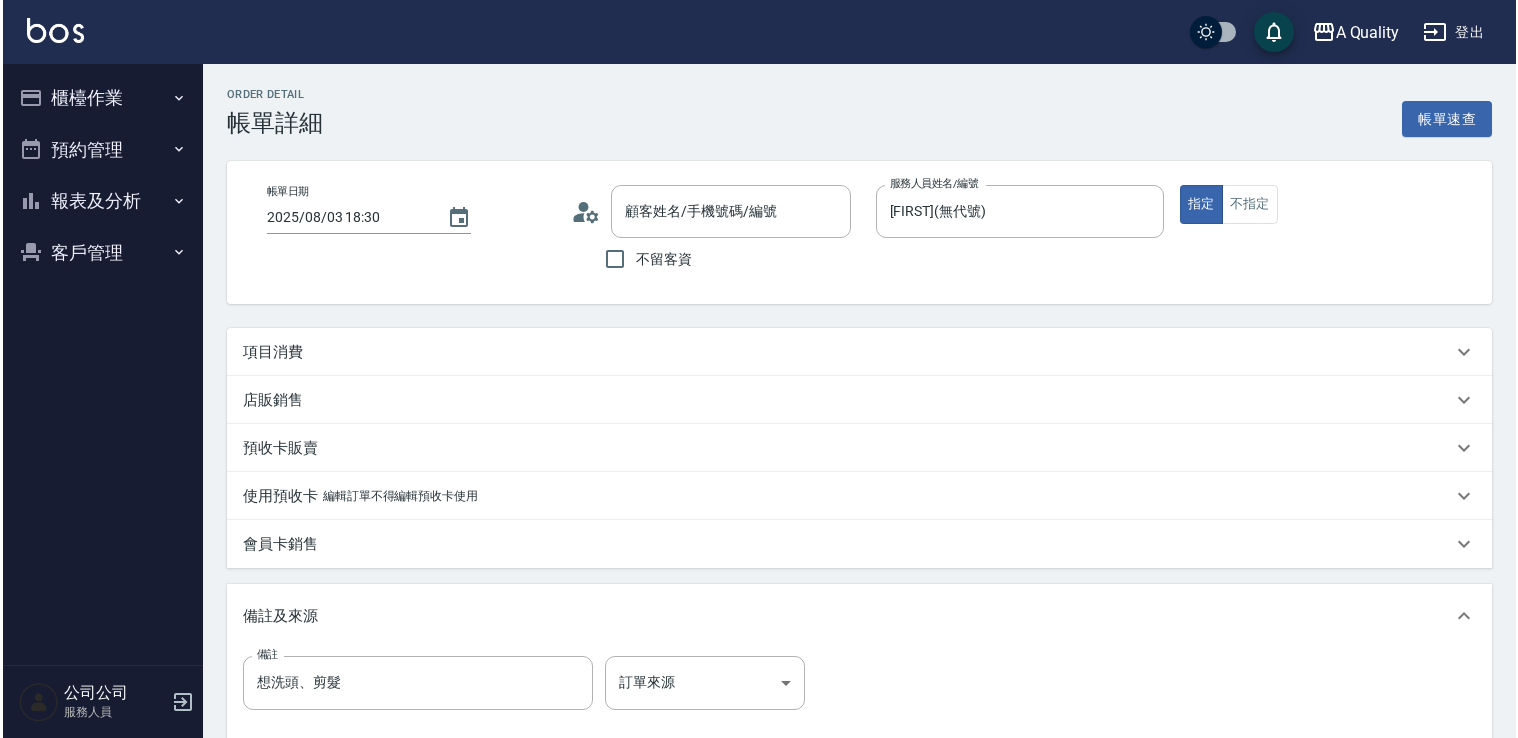 scroll, scrollTop: 0, scrollLeft: 0, axis: both 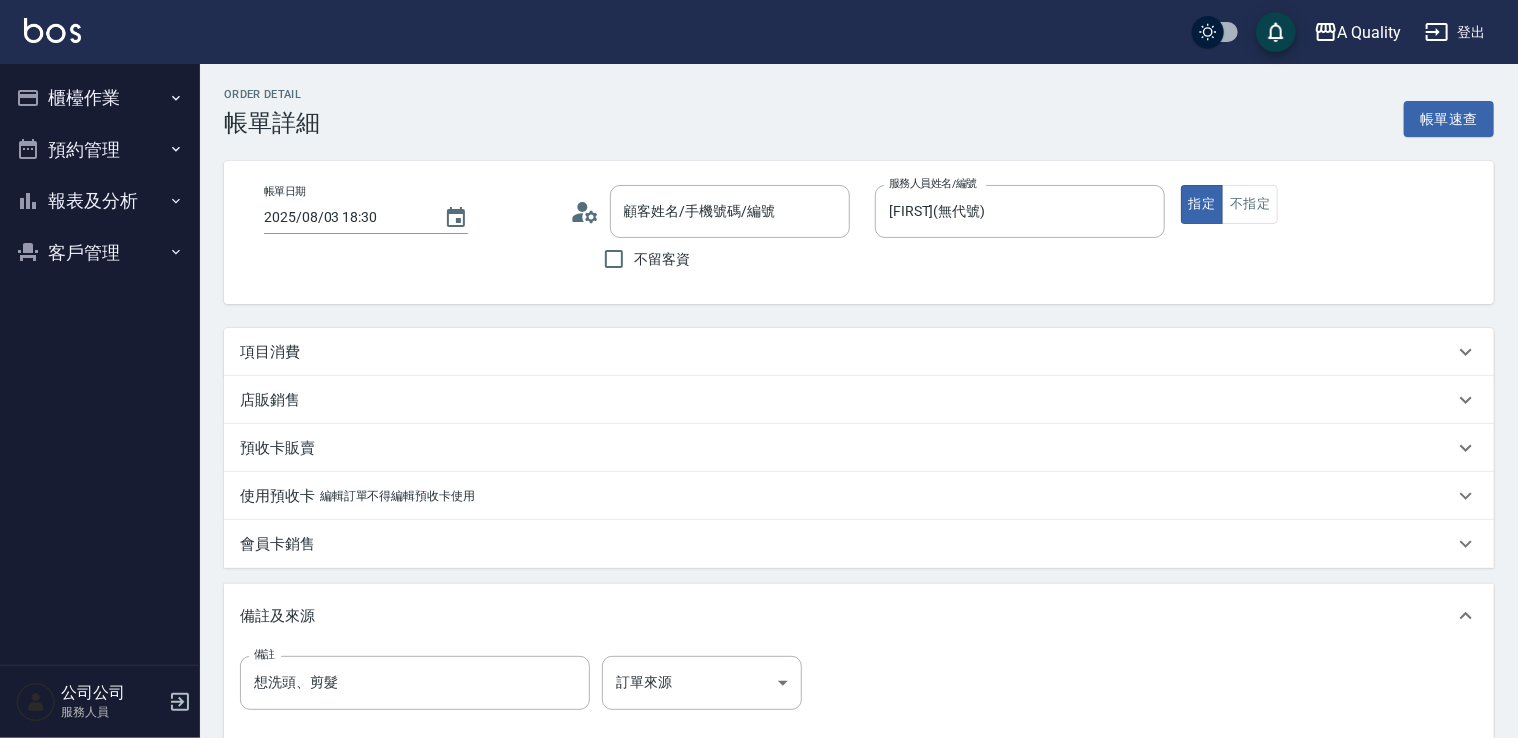 type on "[LAST]/[PHONE]/" 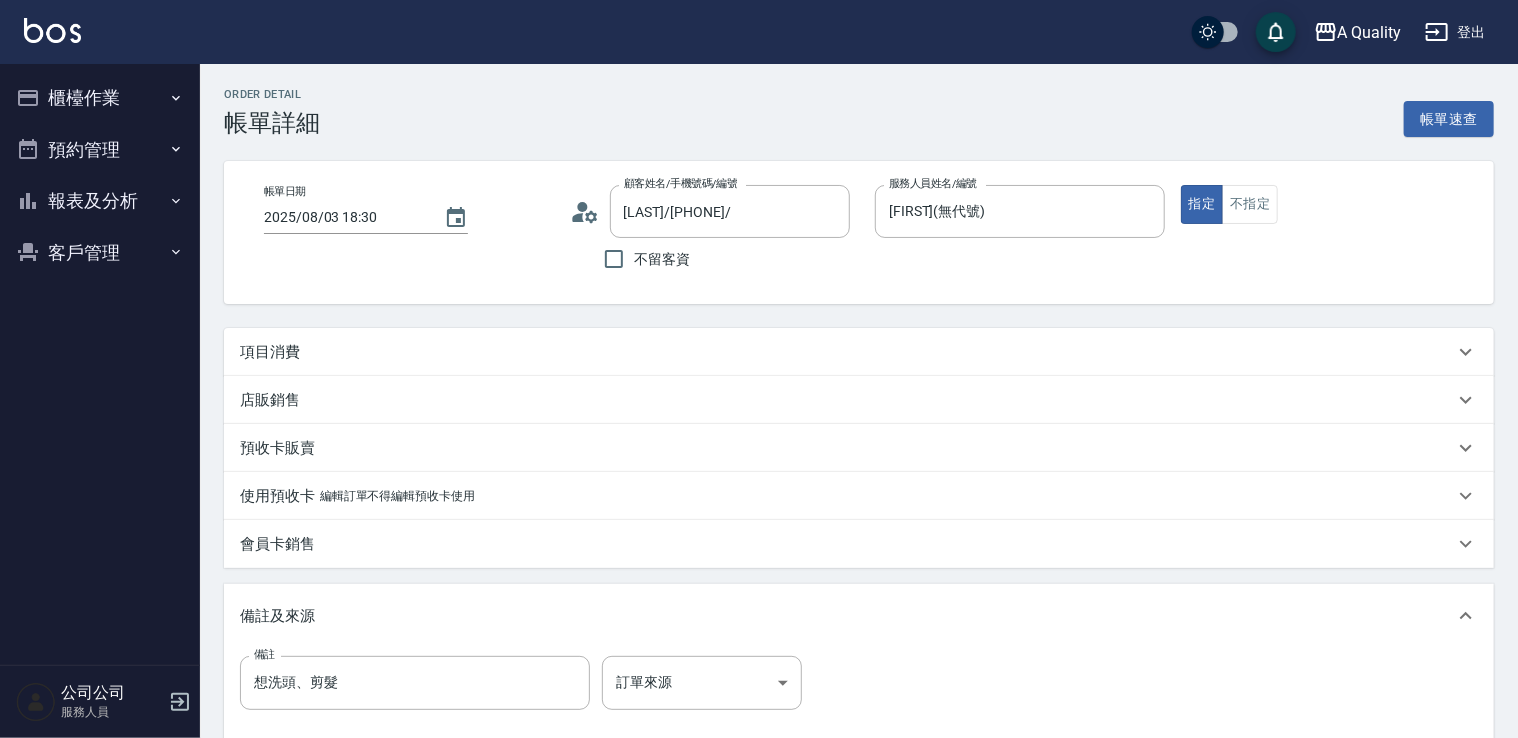 click on "項目消費" at bounding box center (847, 352) 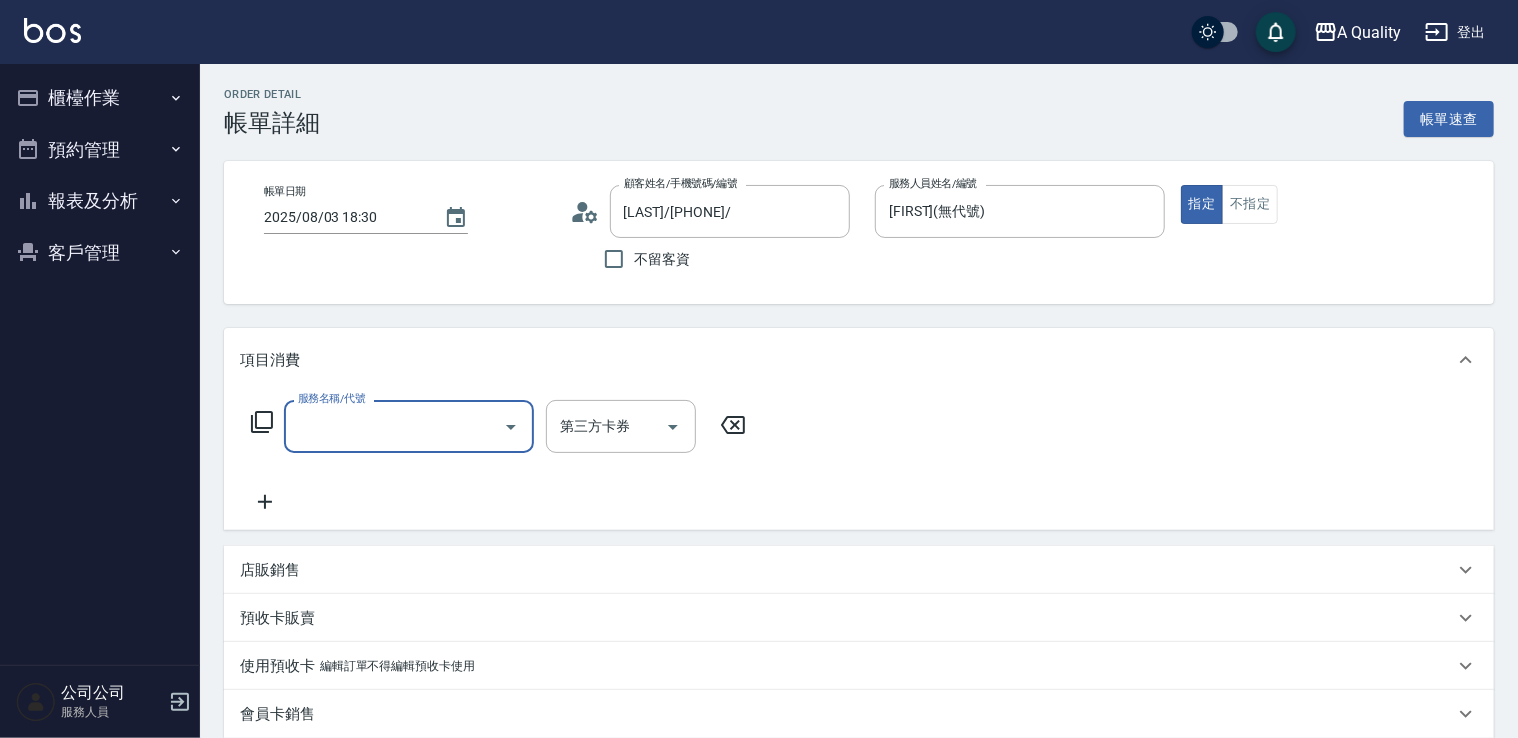 scroll, scrollTop: 0, scrollLeft: 0, axis: both 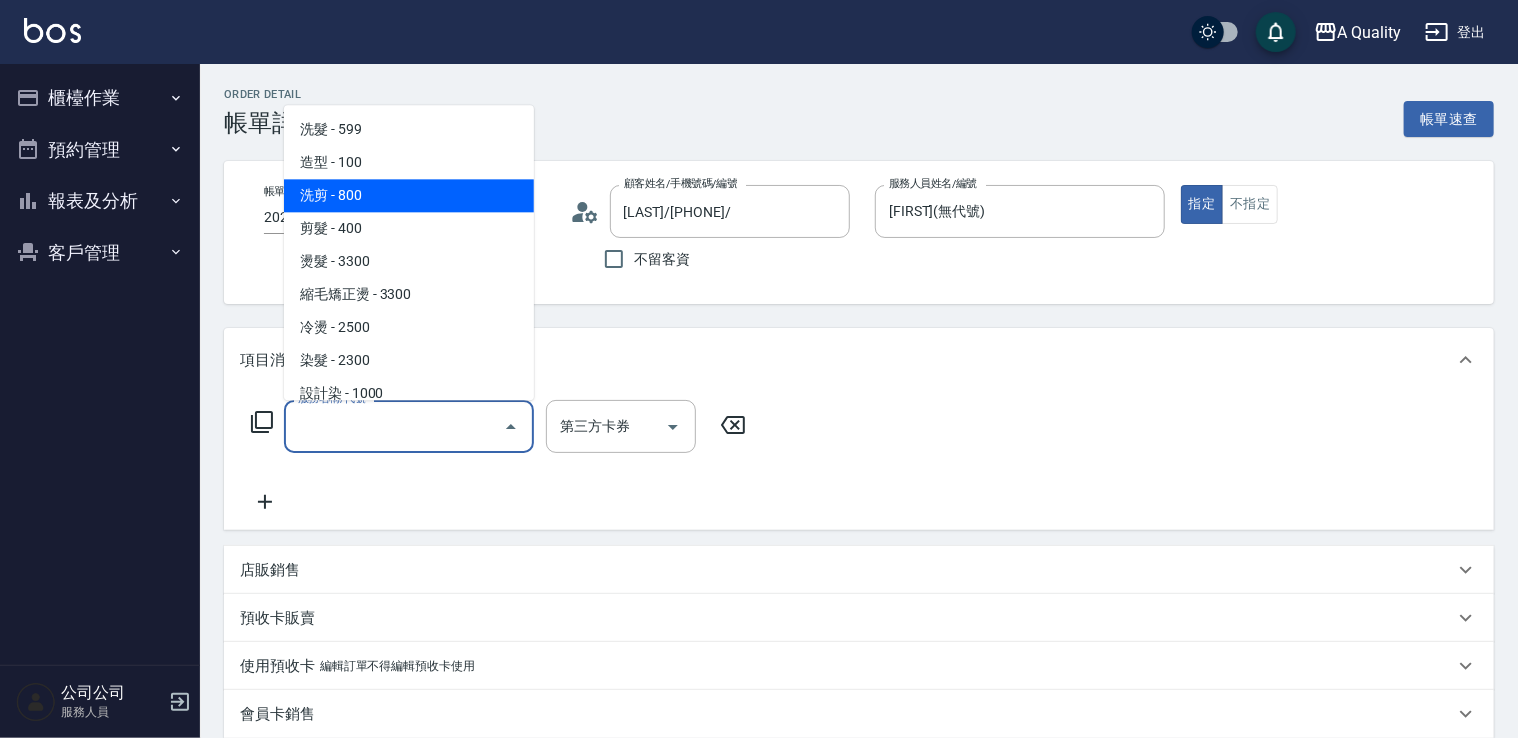 click on "洗剪 - 800" at bounding box center (409, 195) 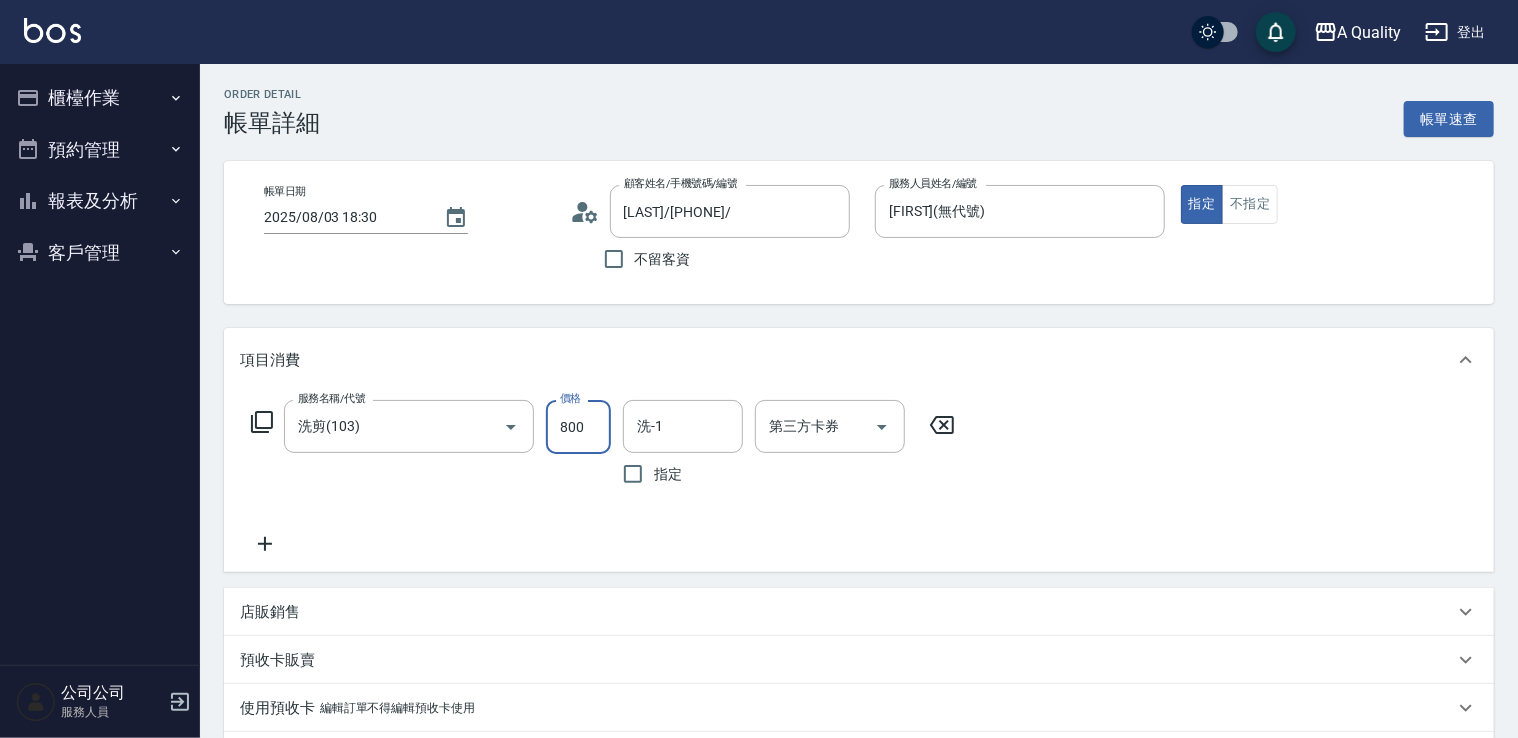 click on "800" at bounding box center (578, 427) 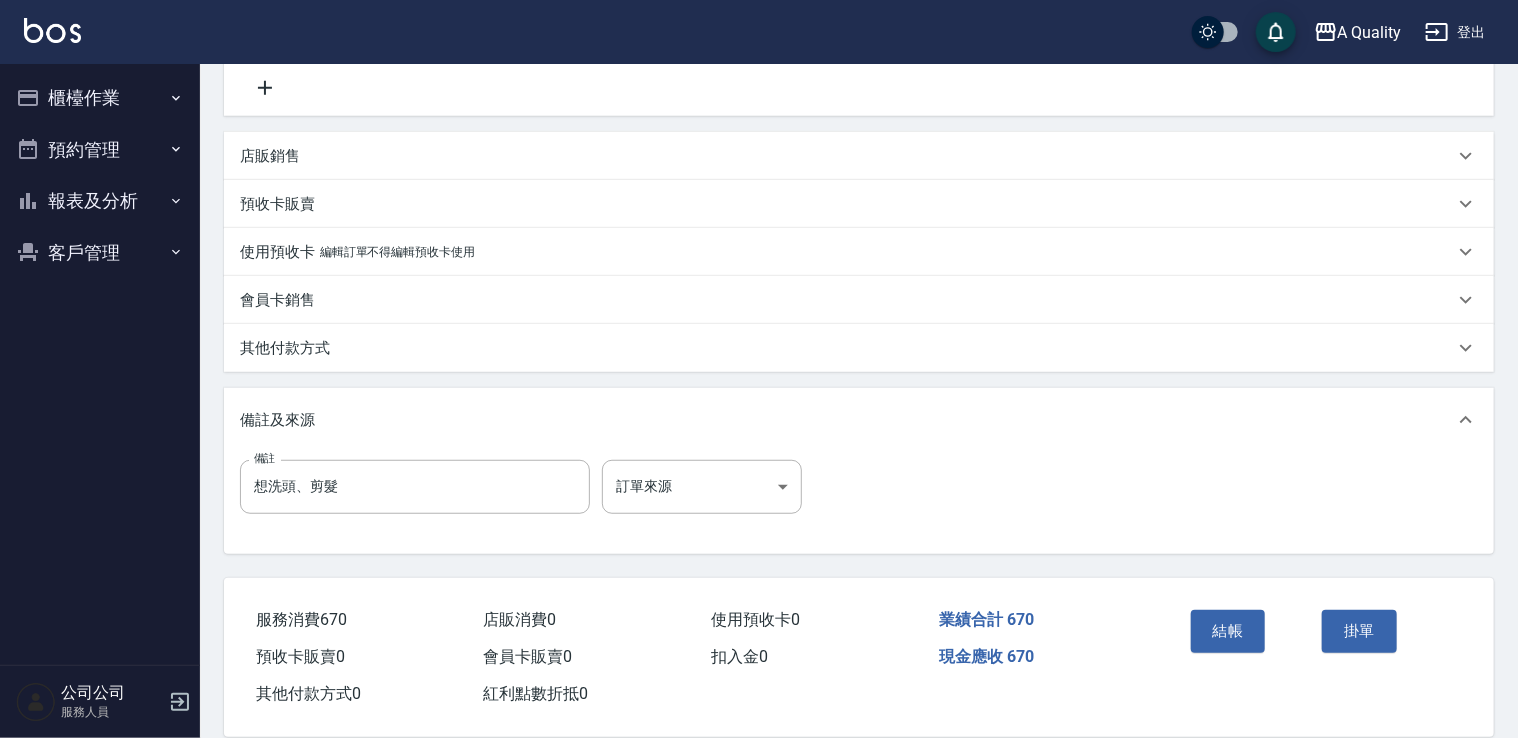 scroll, scrollTop: 485, scrollLeft: 0, axis: vertical 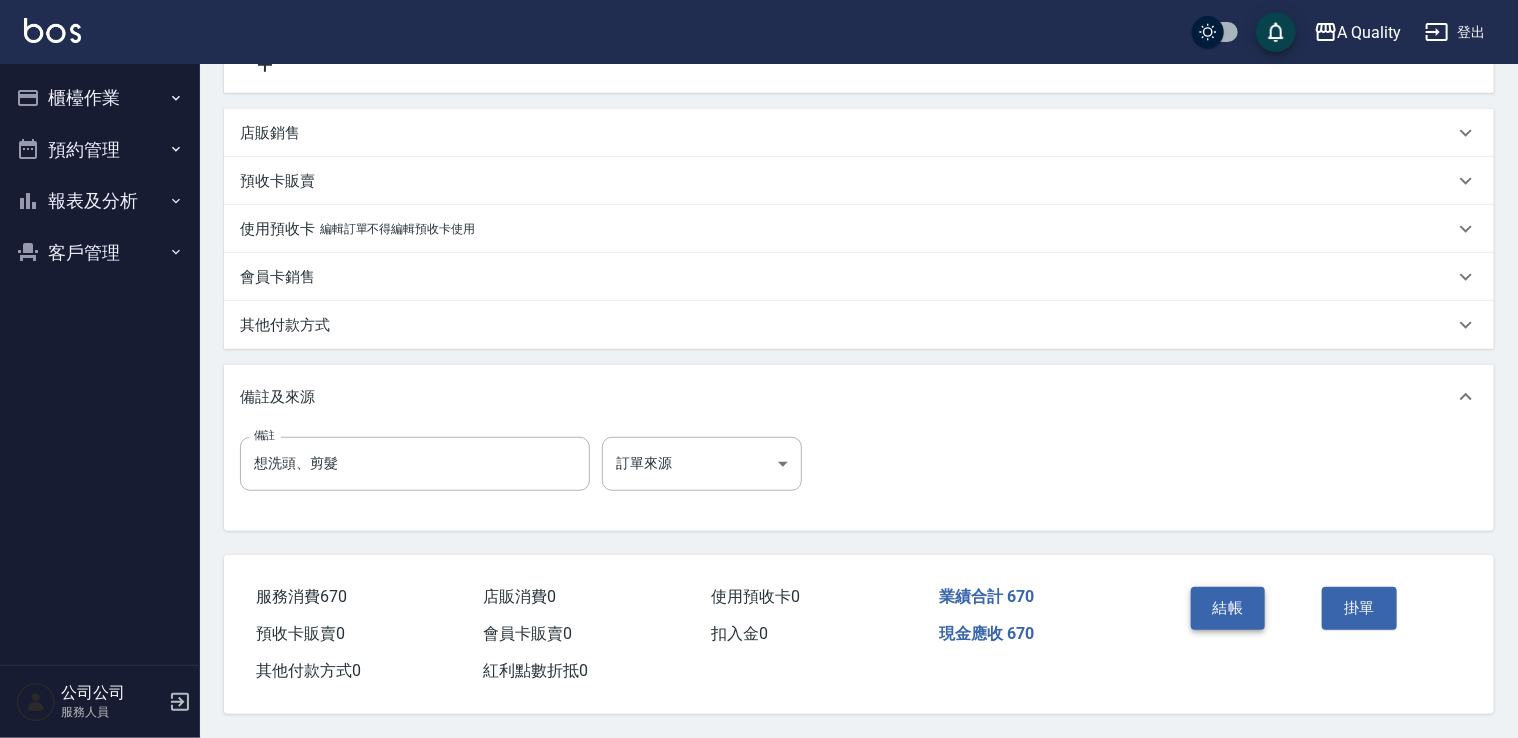 type on "670" 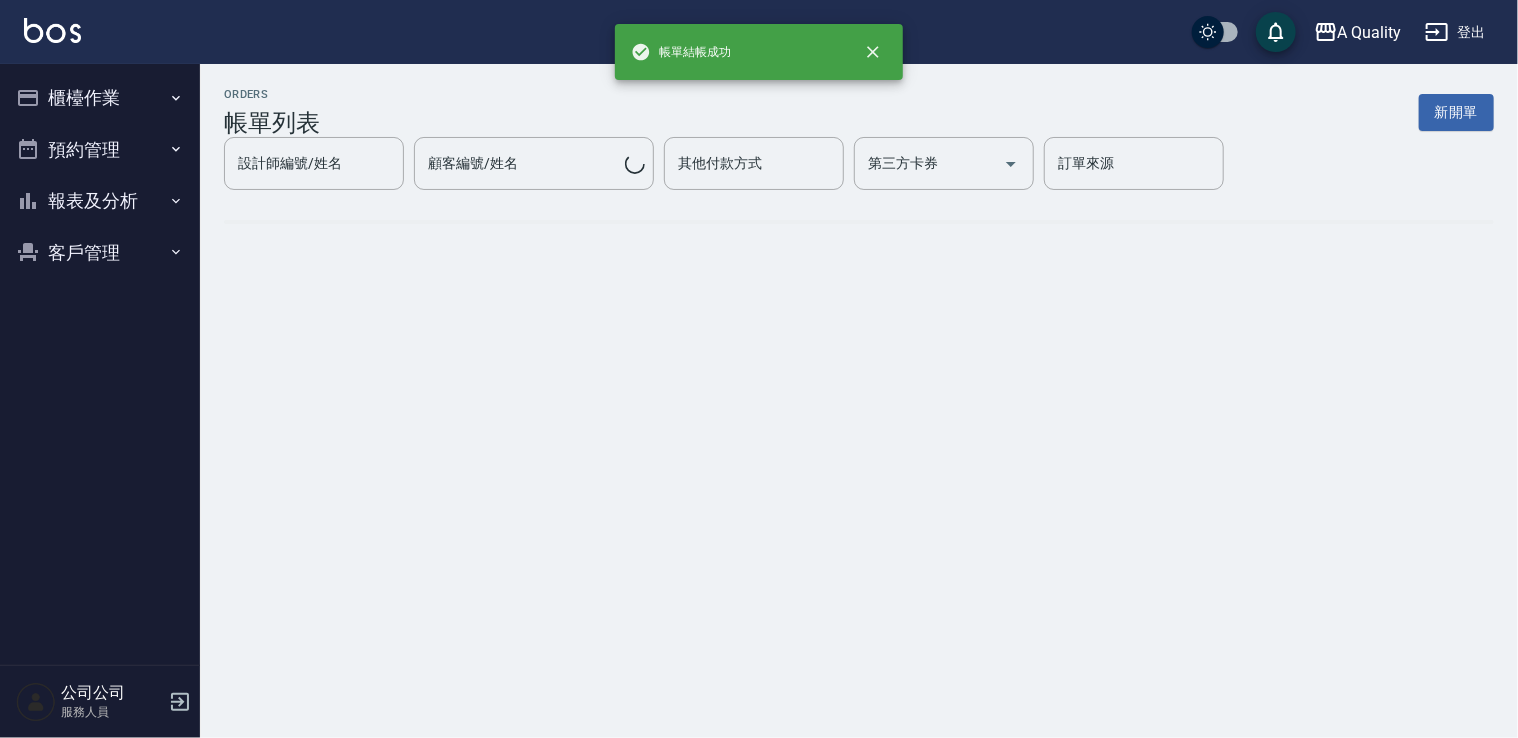scroll, scrollTop: 0, scrollLeft: 0, axis: both 